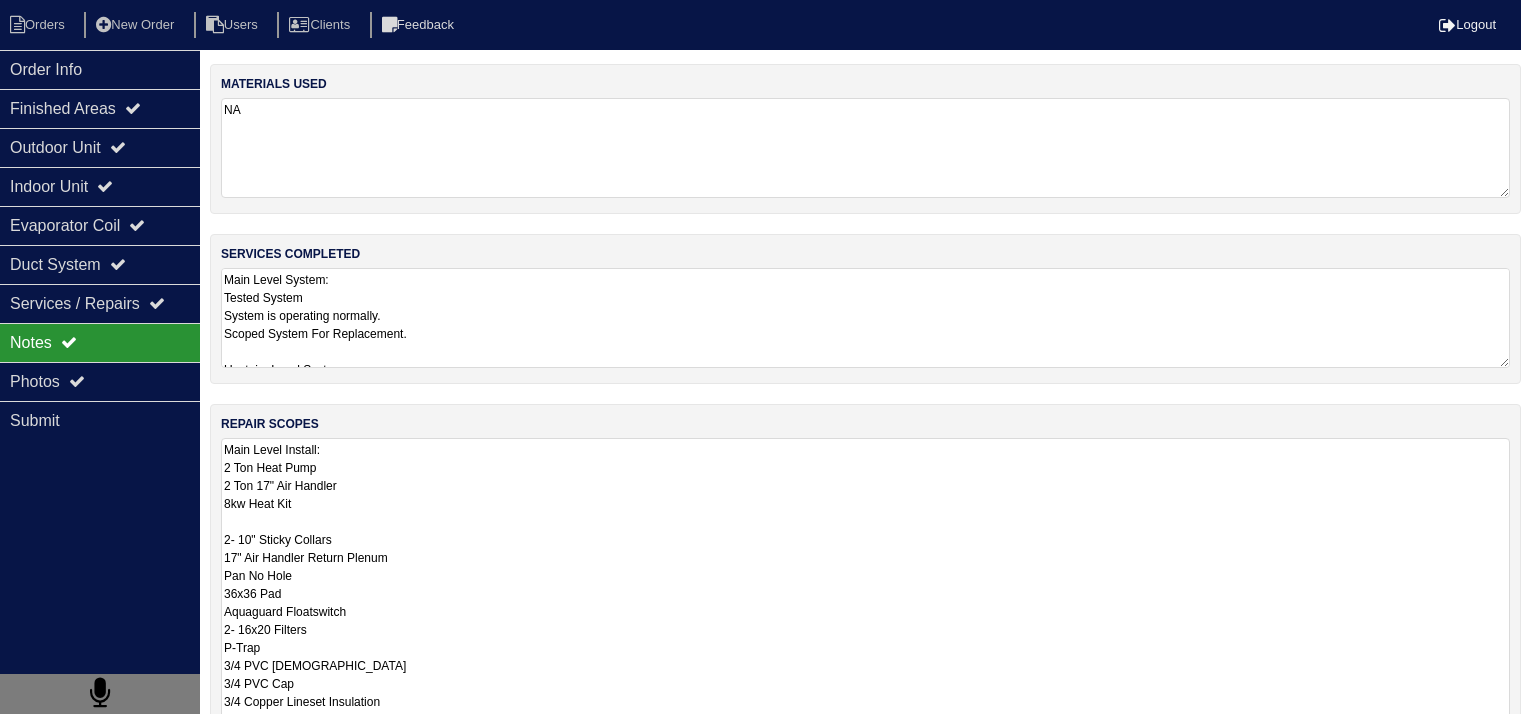 scroll, scrollTop: 25, scrollLeft: 0, axis: vertical 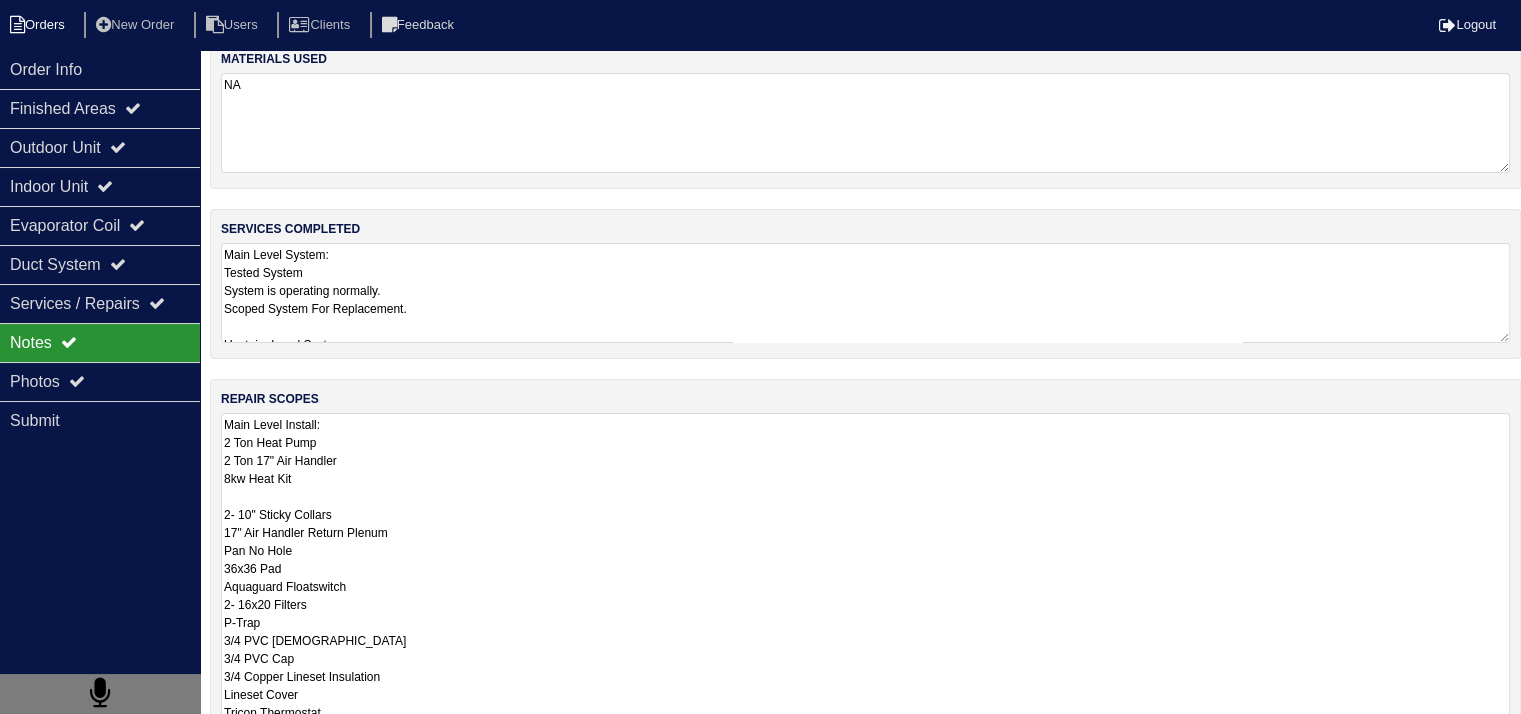 click on "Orders" at bounding box center (40, 25) 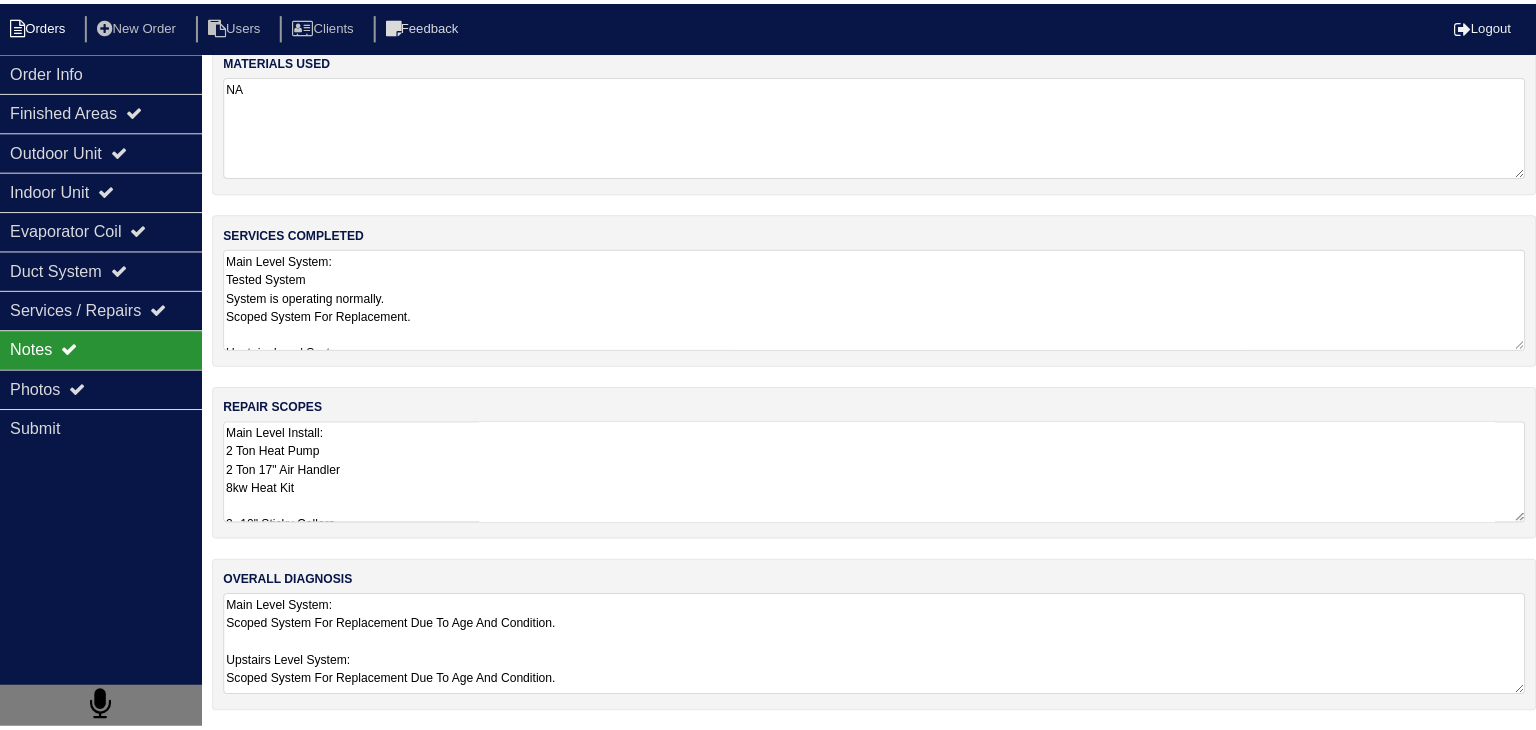 scroll, scrollTop: 0, scrollLeft: 0, axis: both 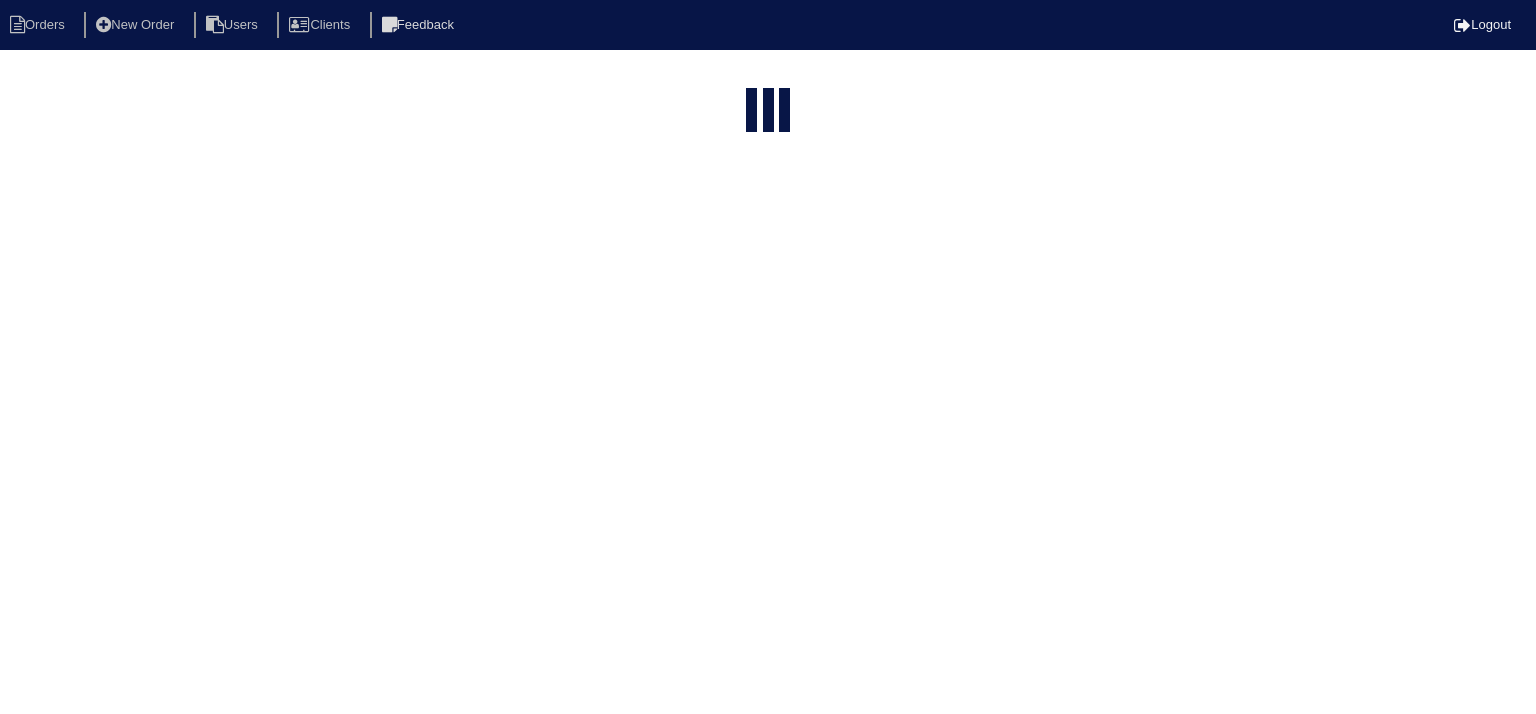 select on "15" 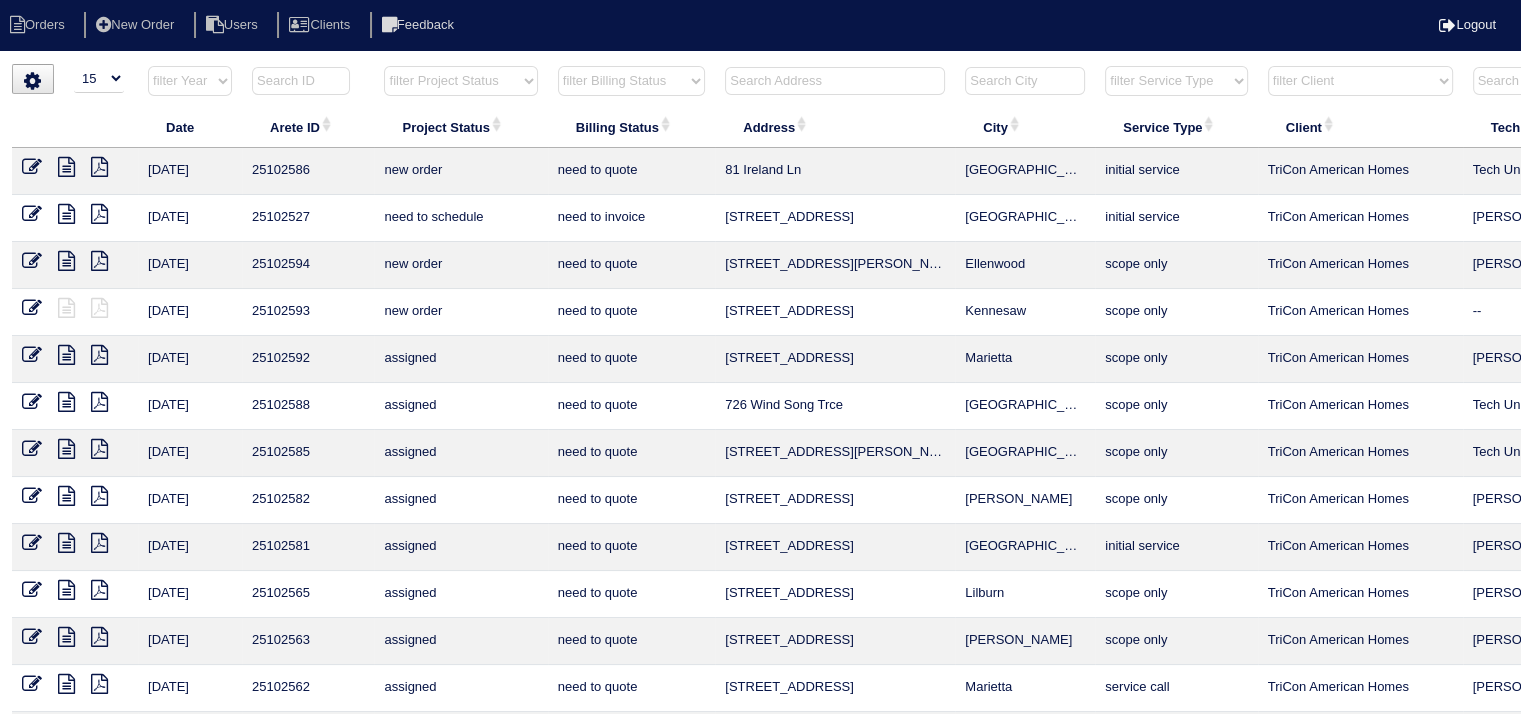 click at bounding box center [835, 81] 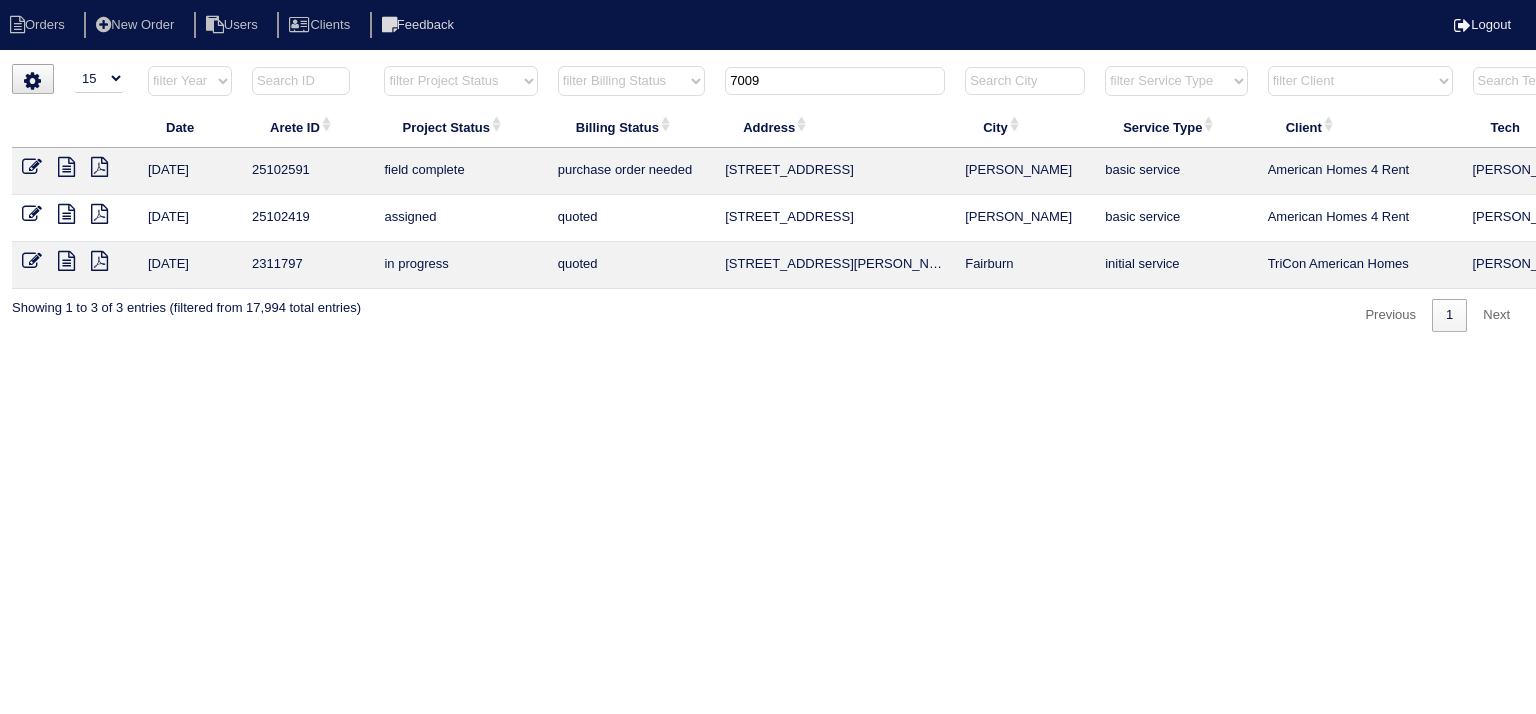type on "7009" 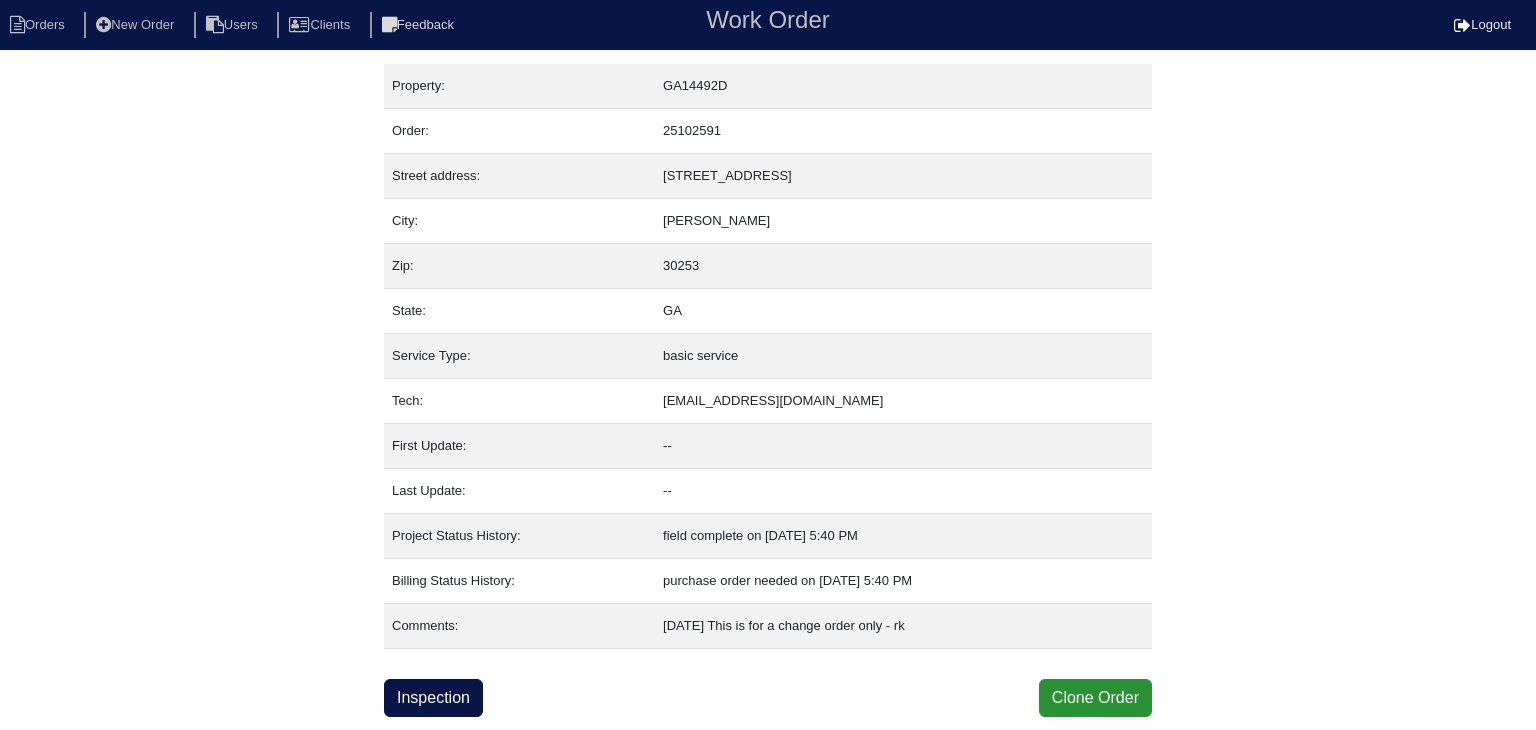 scroll, scrollTop: 0, scrollLeft: 0, axis: both 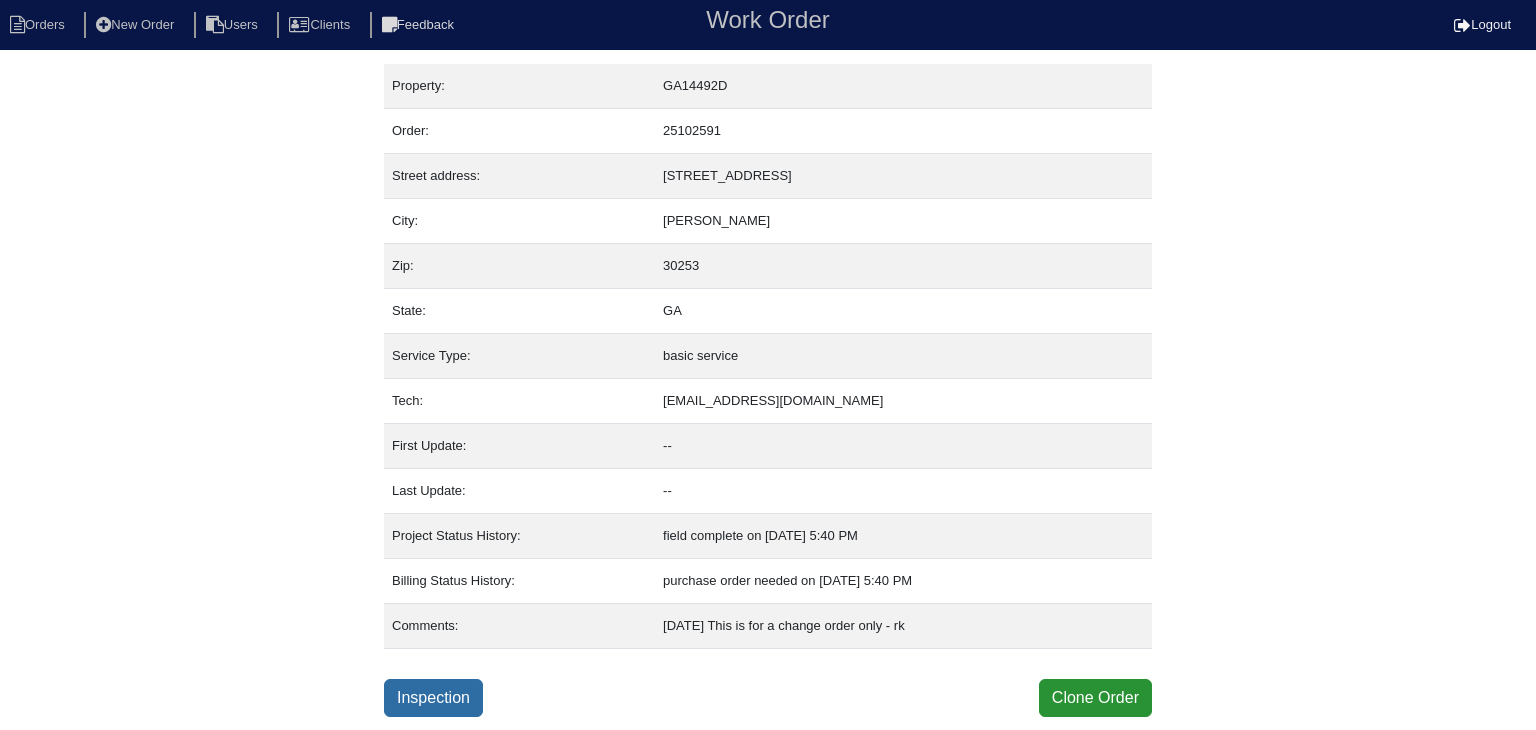 click on "Inspection" at bounding box center (433, 698) 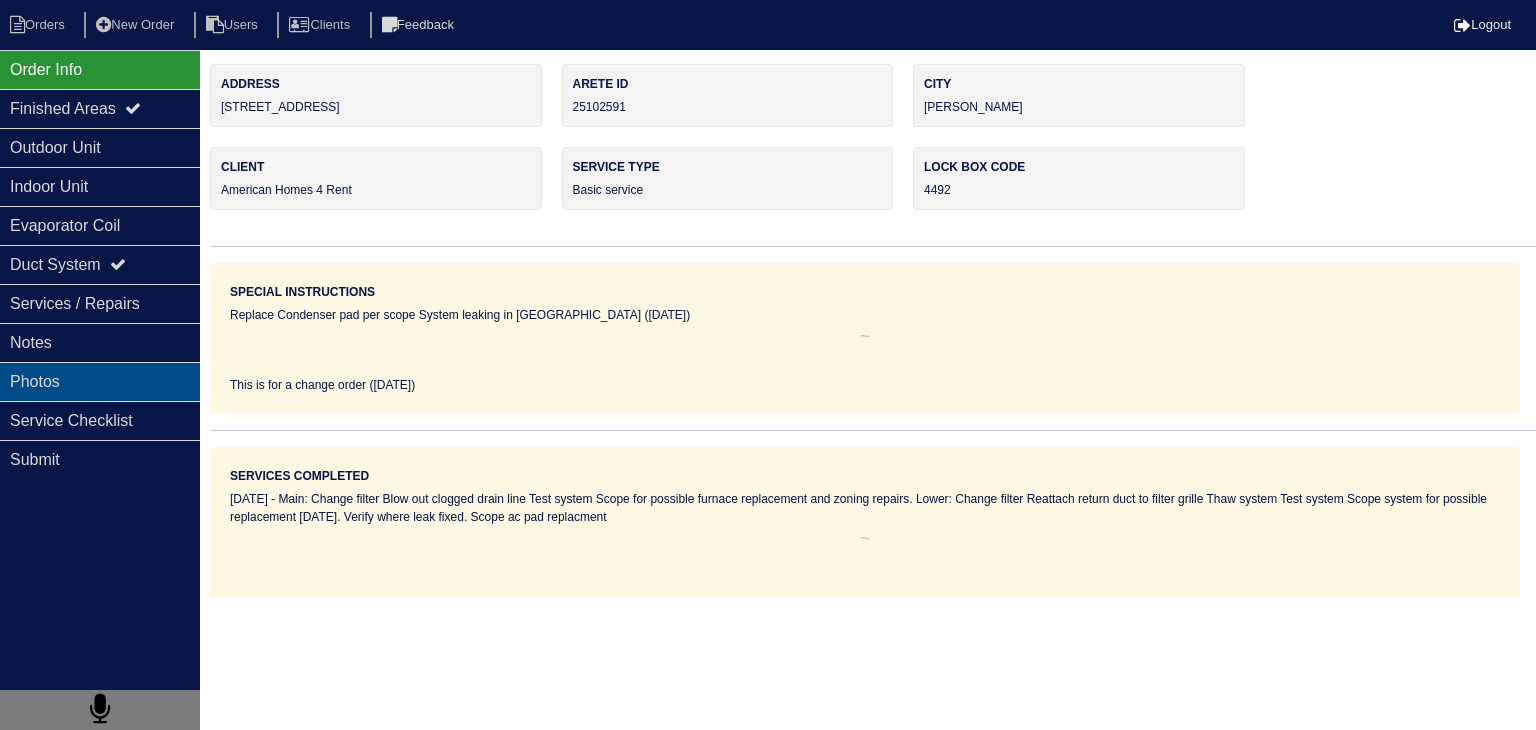 click on "Photos" at bounding box center (100, 381) 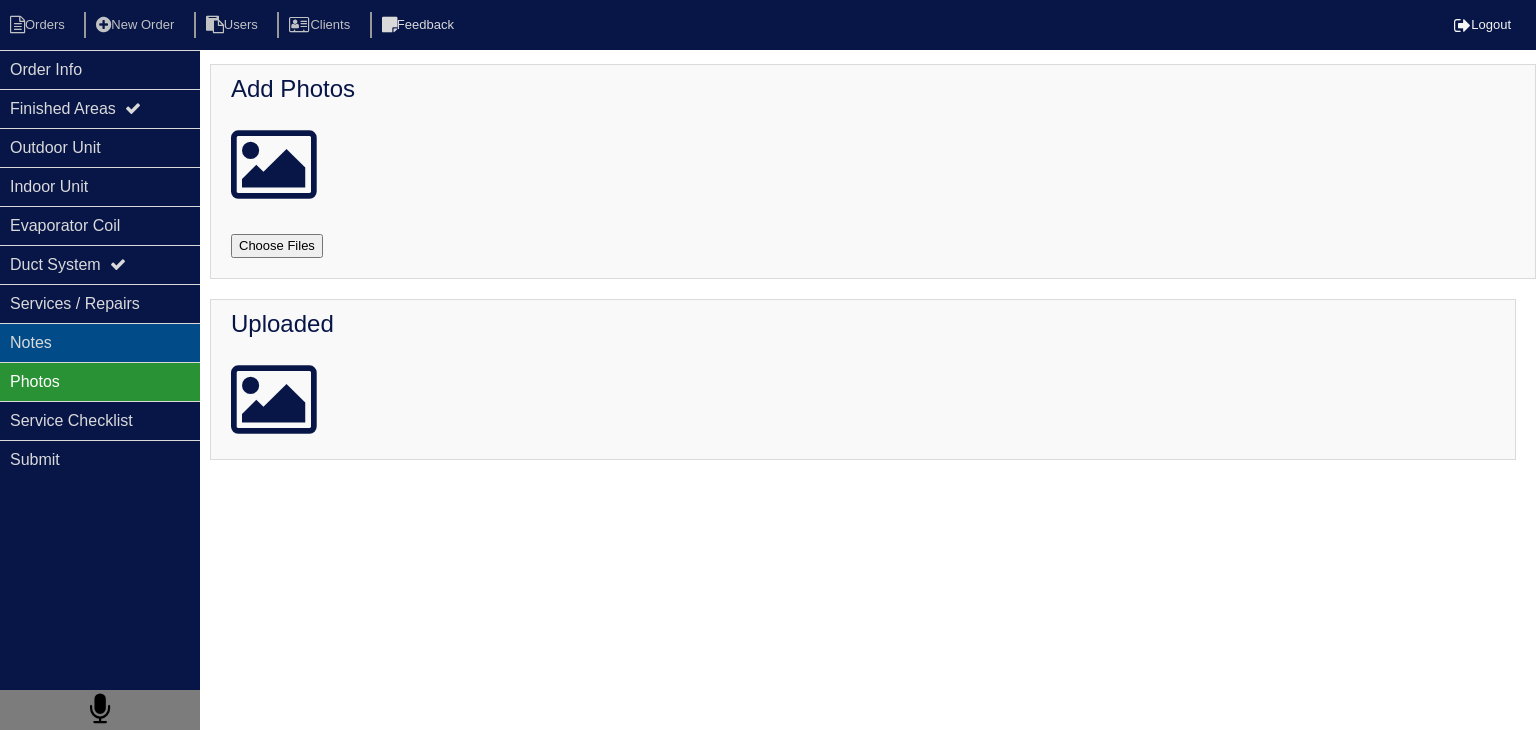 click on "Notes" at bounding box center [100, 342] 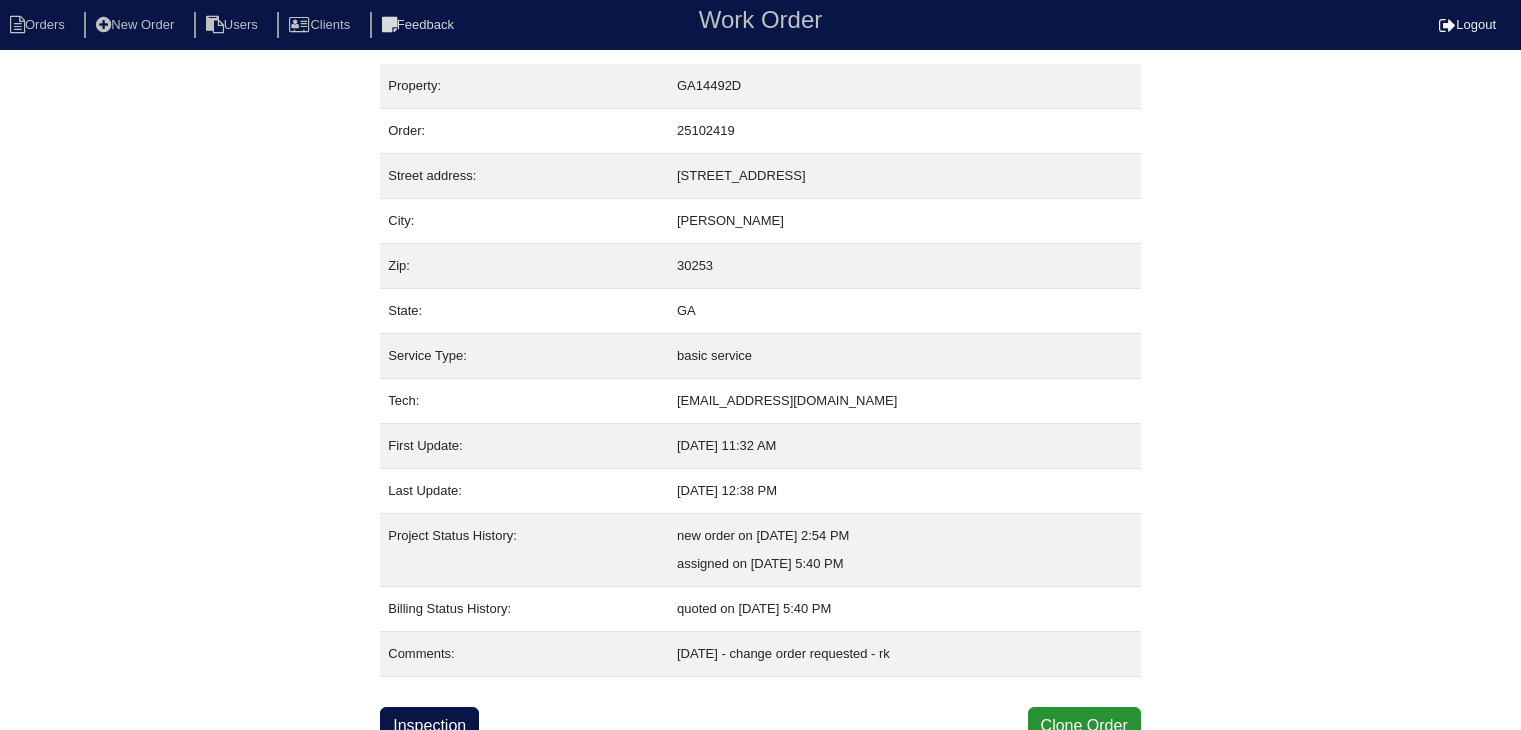scroll, scrollTop: 0, scrollLeft: 0, axis: both 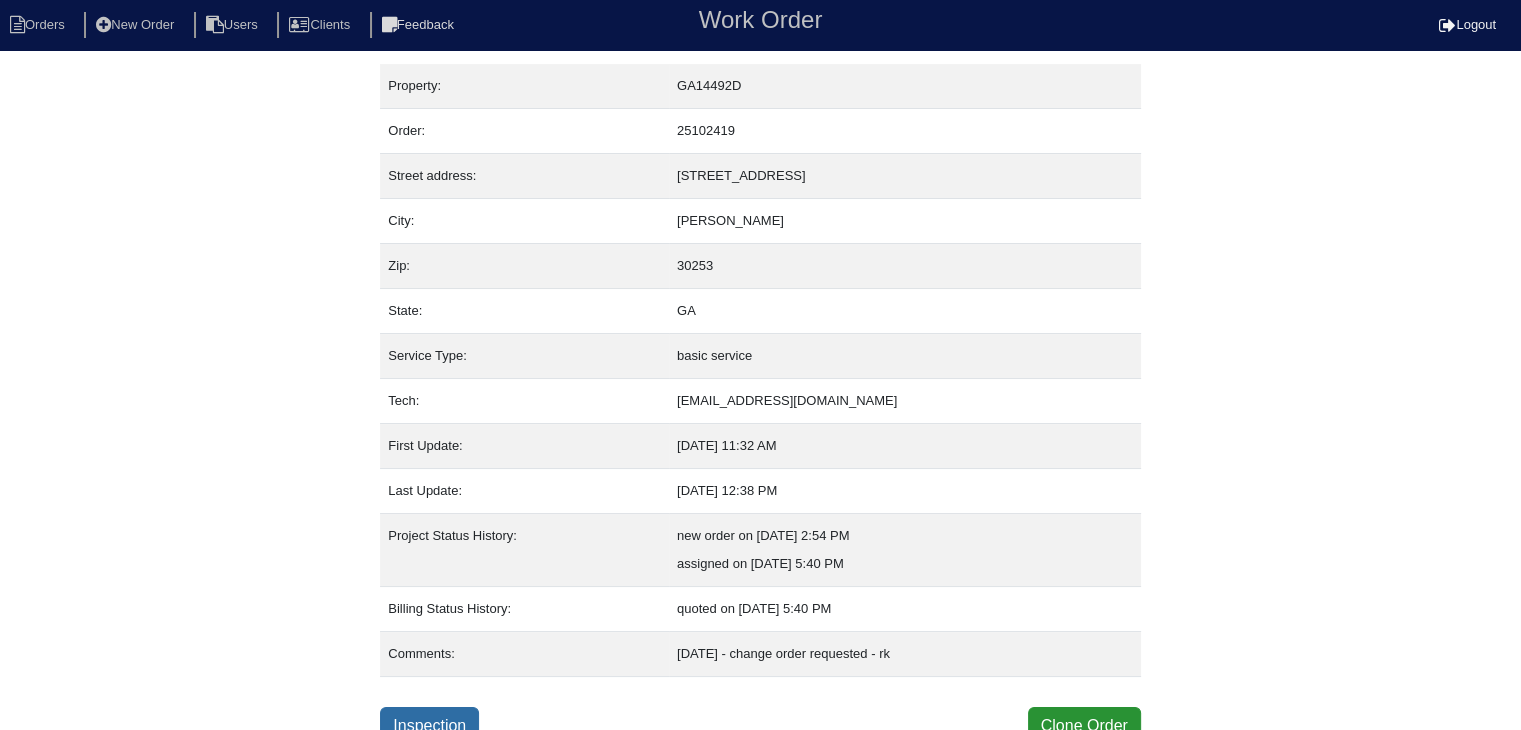 click on "Inspection" at bounding box center (429, 726) 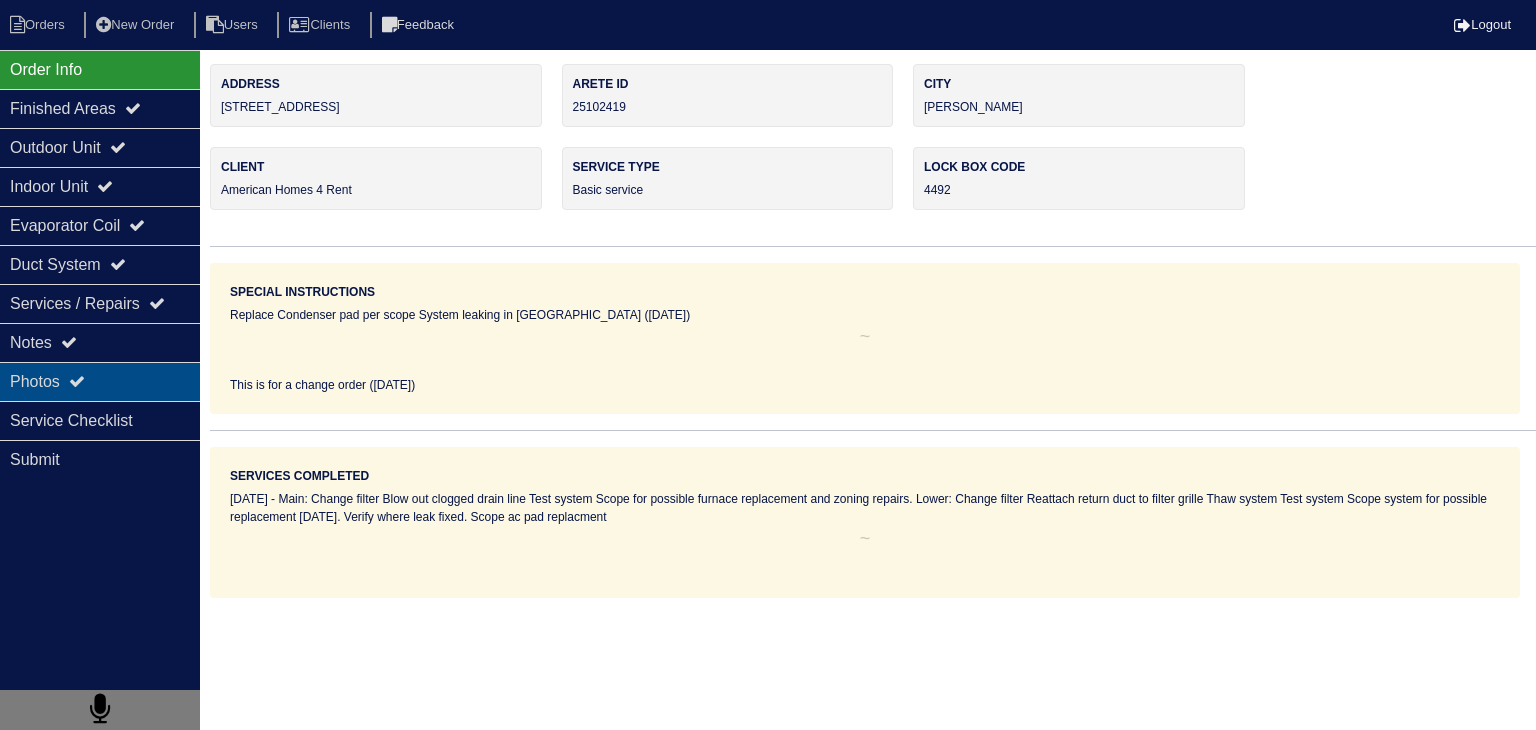 click on "Photos" at bounding box center (100, 381) 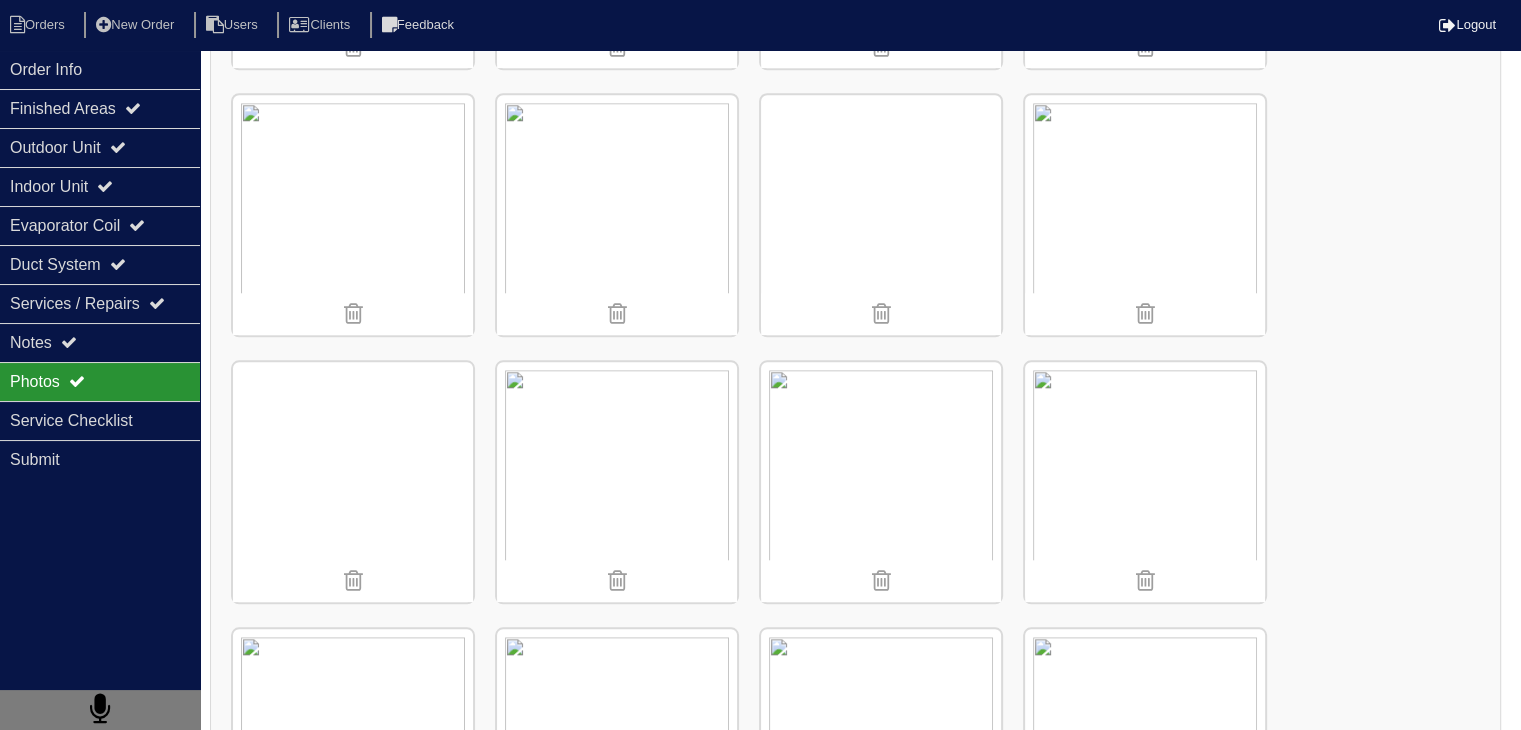 scroll, scrollTop: 1880, scrollLeft: 0, axis: vertical 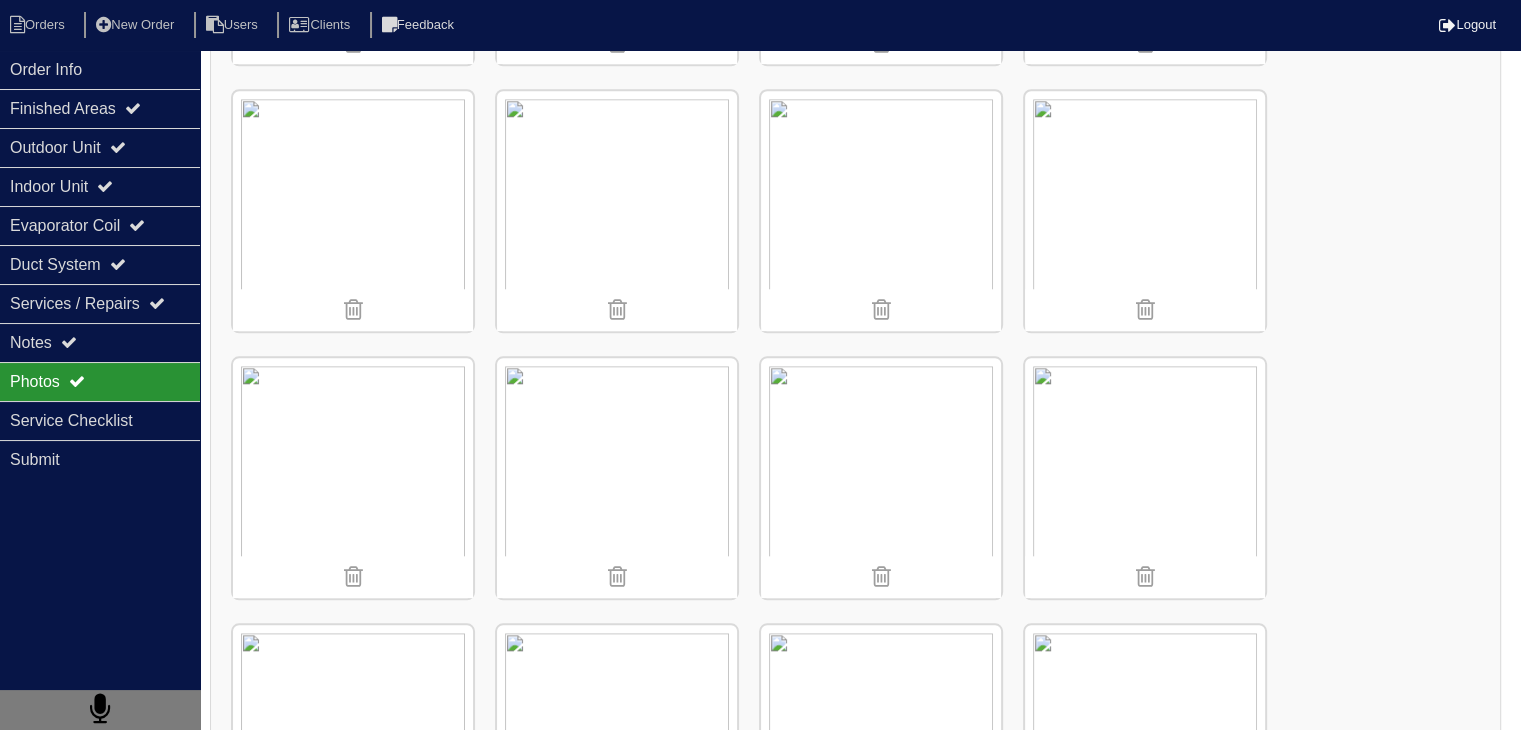click at bounding box center [1145, 211] 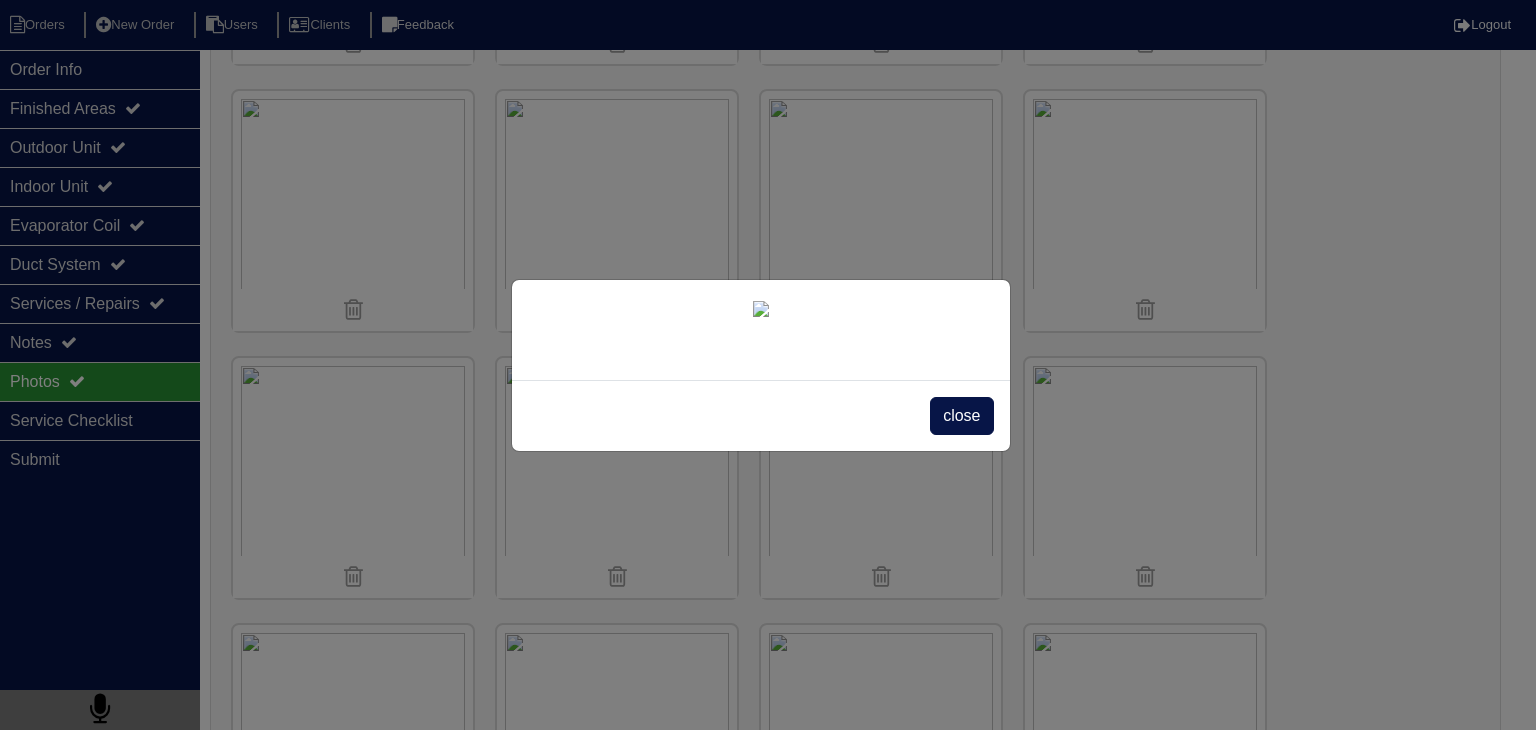 click on "close" at bounding box center (768, 365) 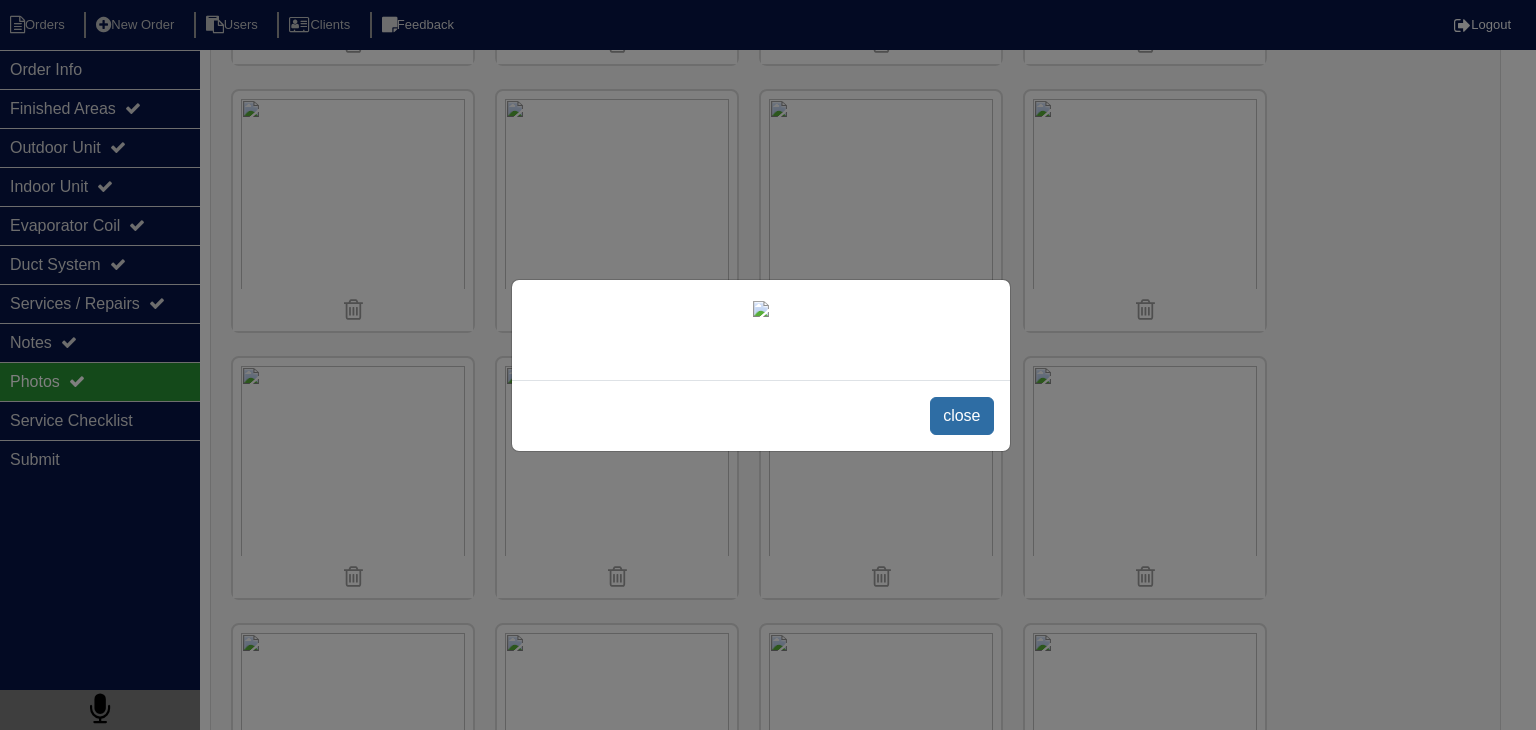 click on "close" at bounding box center [961, 416] 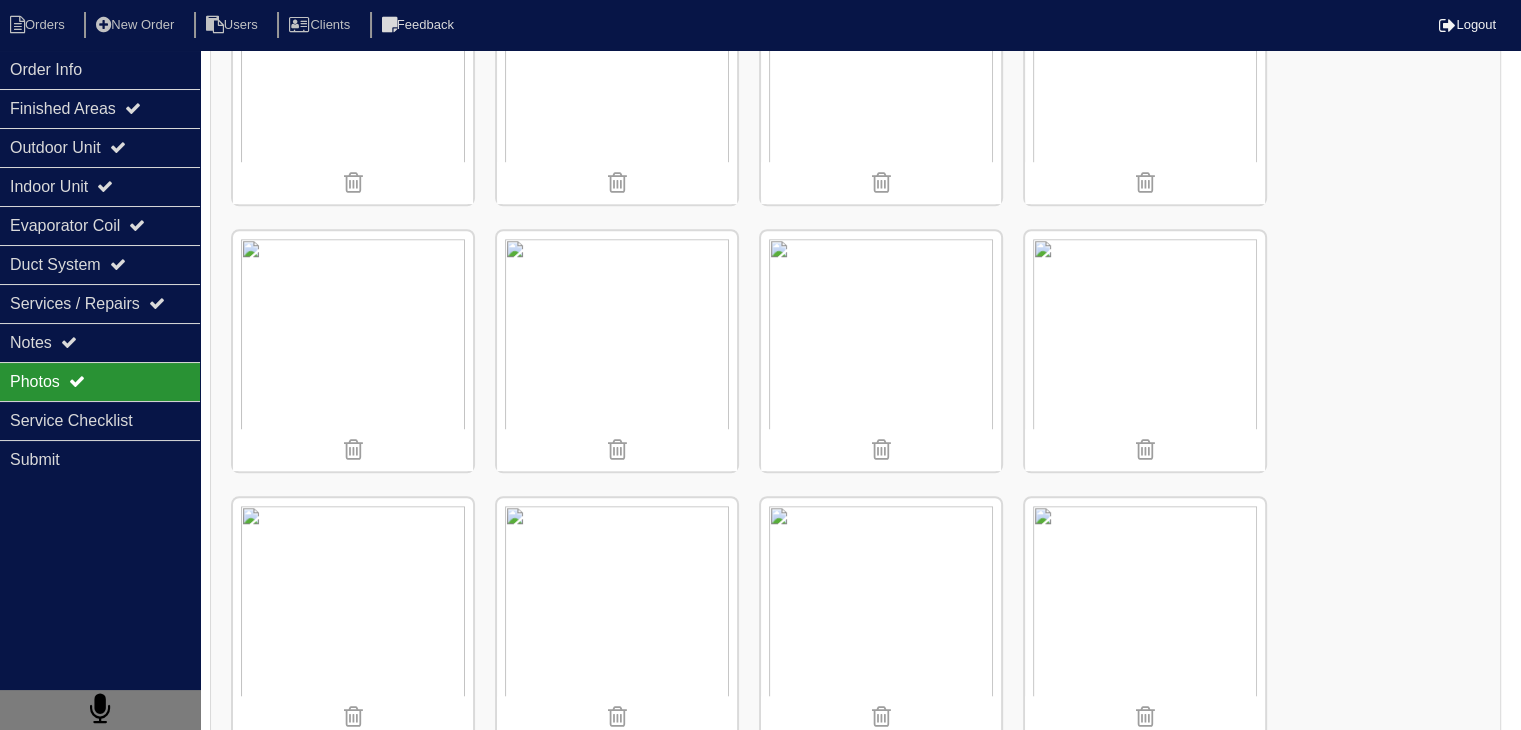 scroll, scrollTop: 1560, scrollLeft: 0, axis: vertical 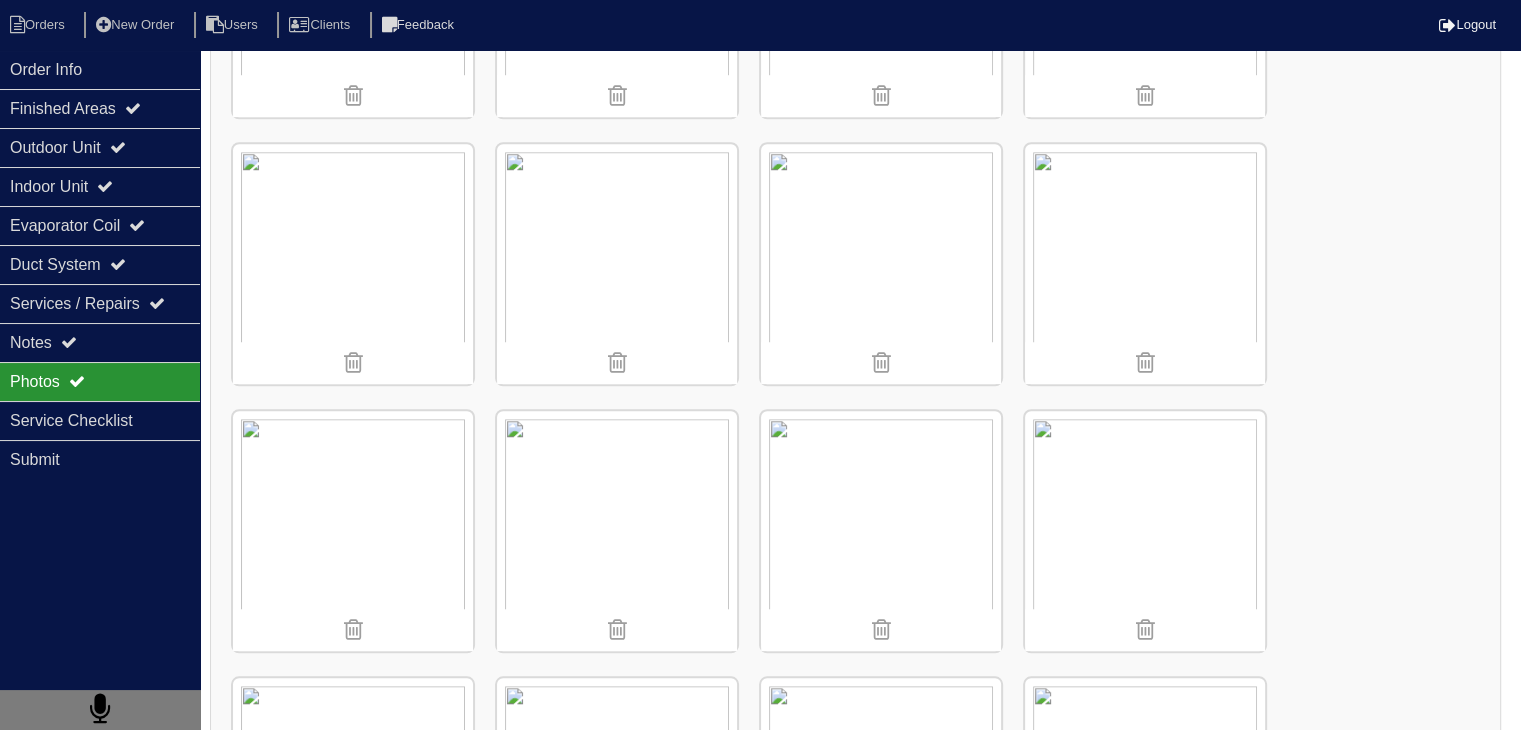 click at bounding box center [1145, 531] 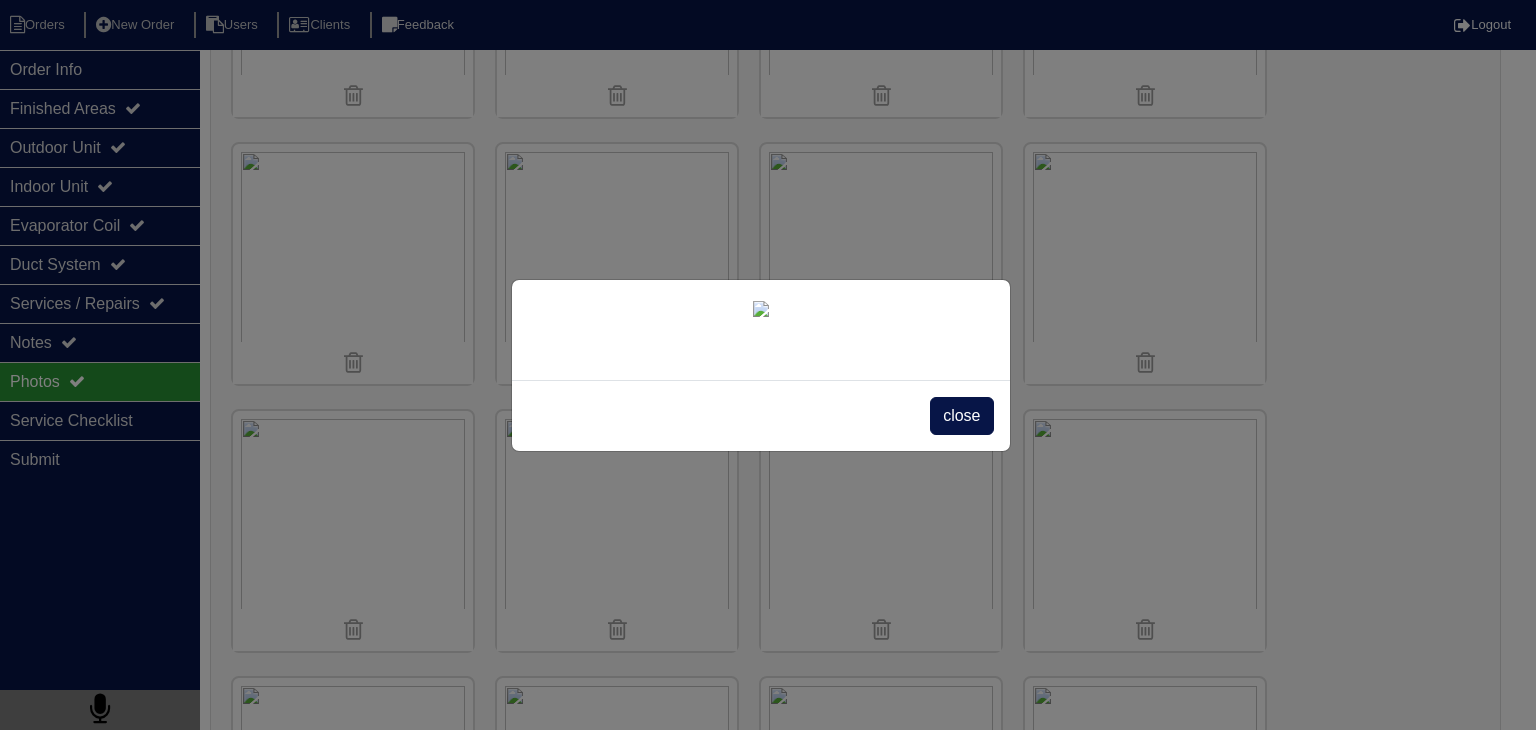 click on "close" at bounding box center [768, 365] 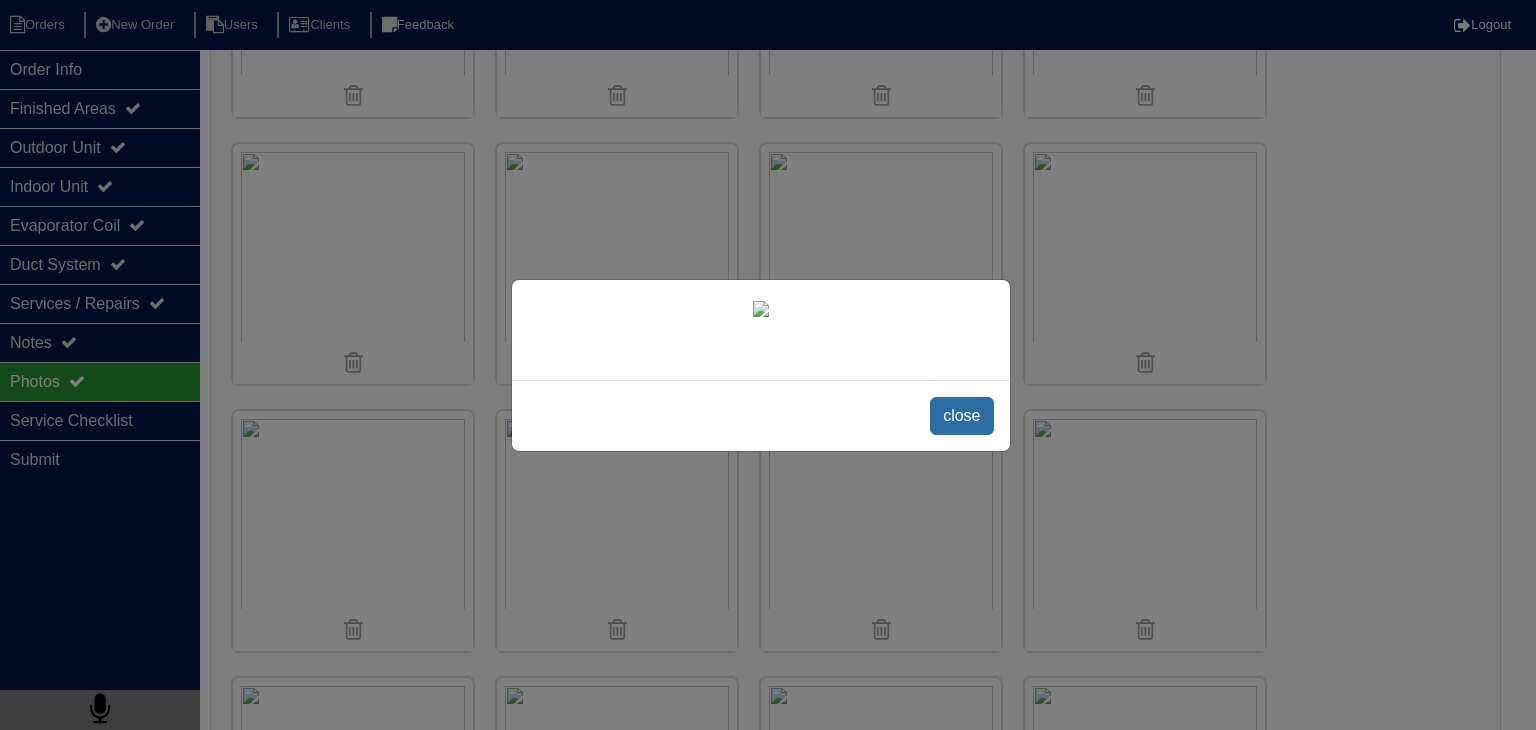 click on "close" at bounding box center (961, 416) 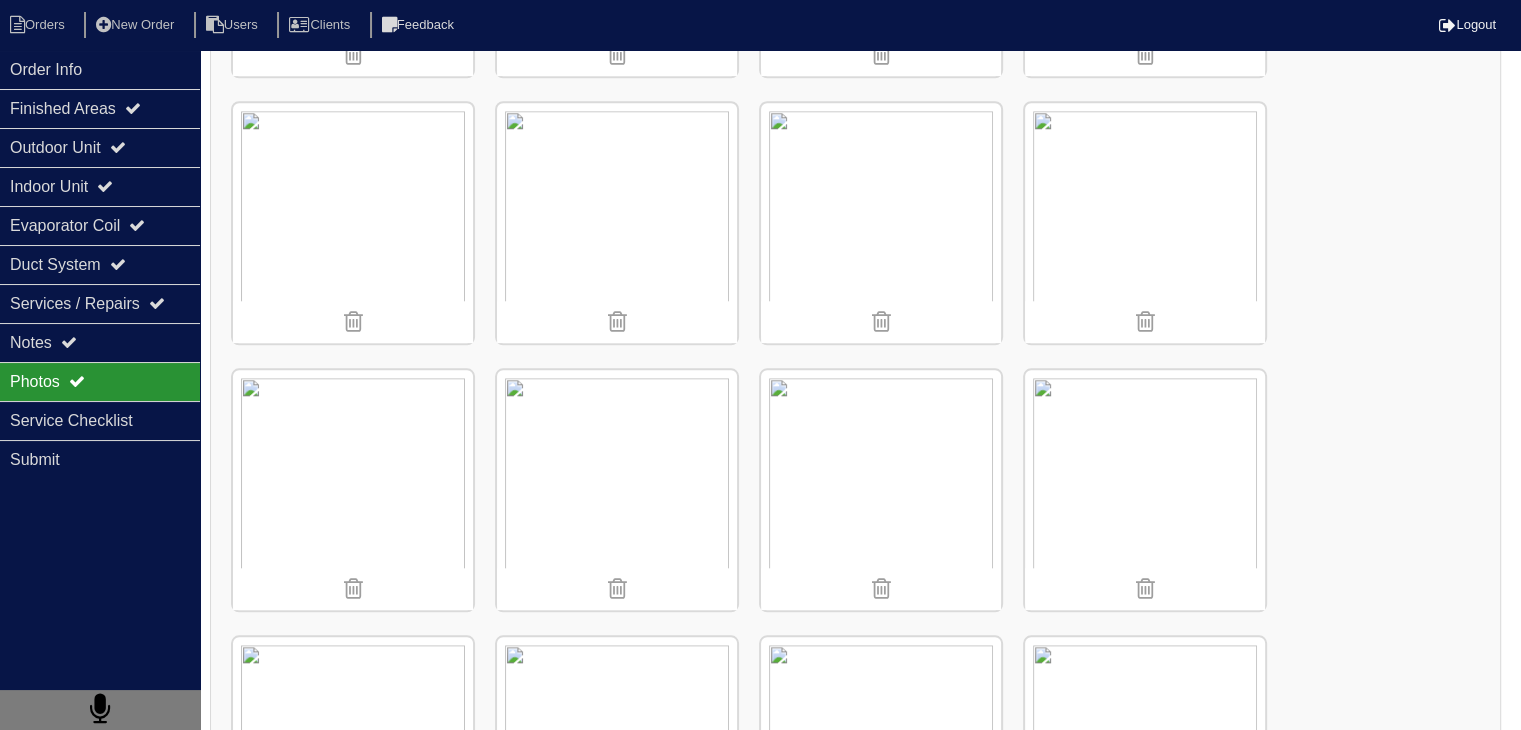 scroll, scrollTop: 1880, scrollLeft: 0, axis: vertical 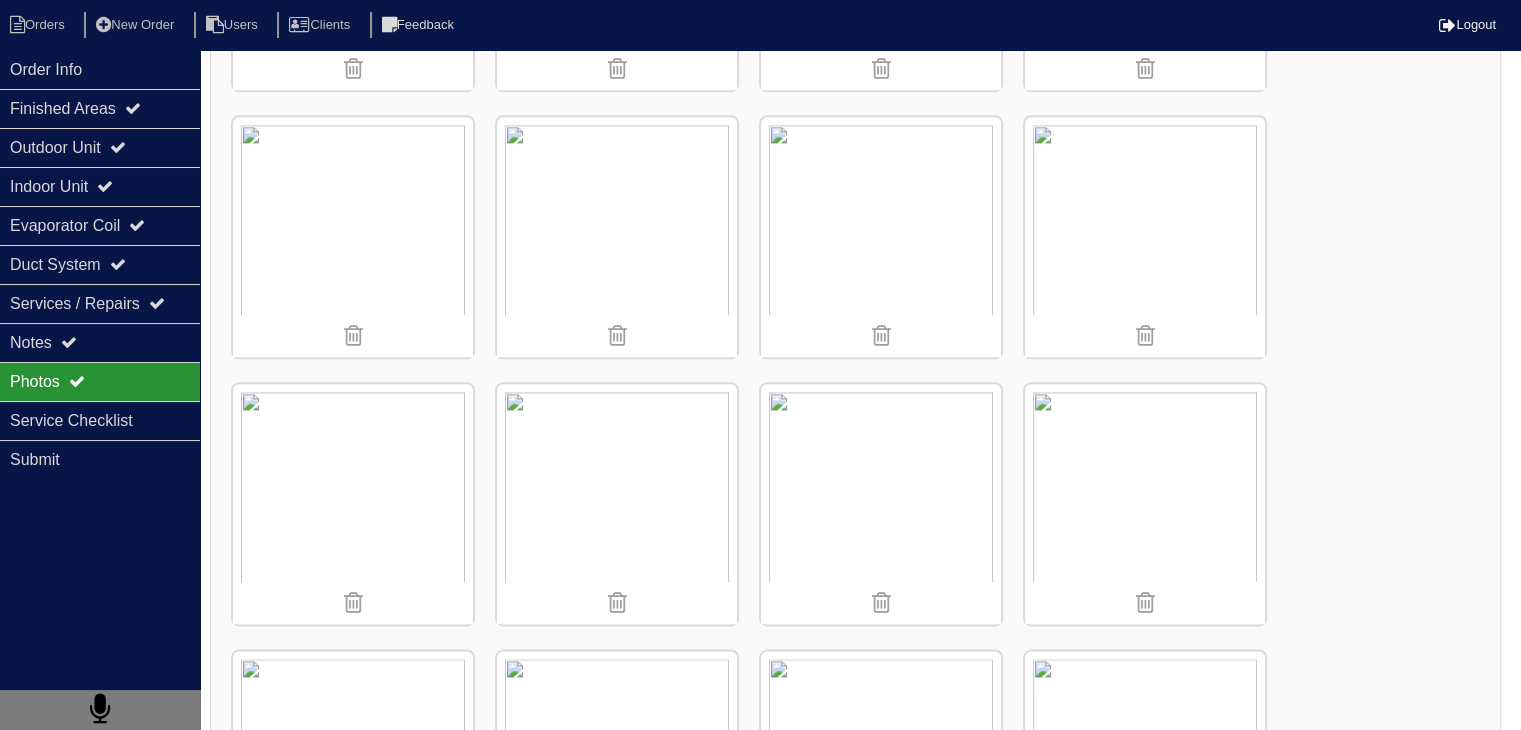 click on "Uploaded" at bounding box center (855, 1416) 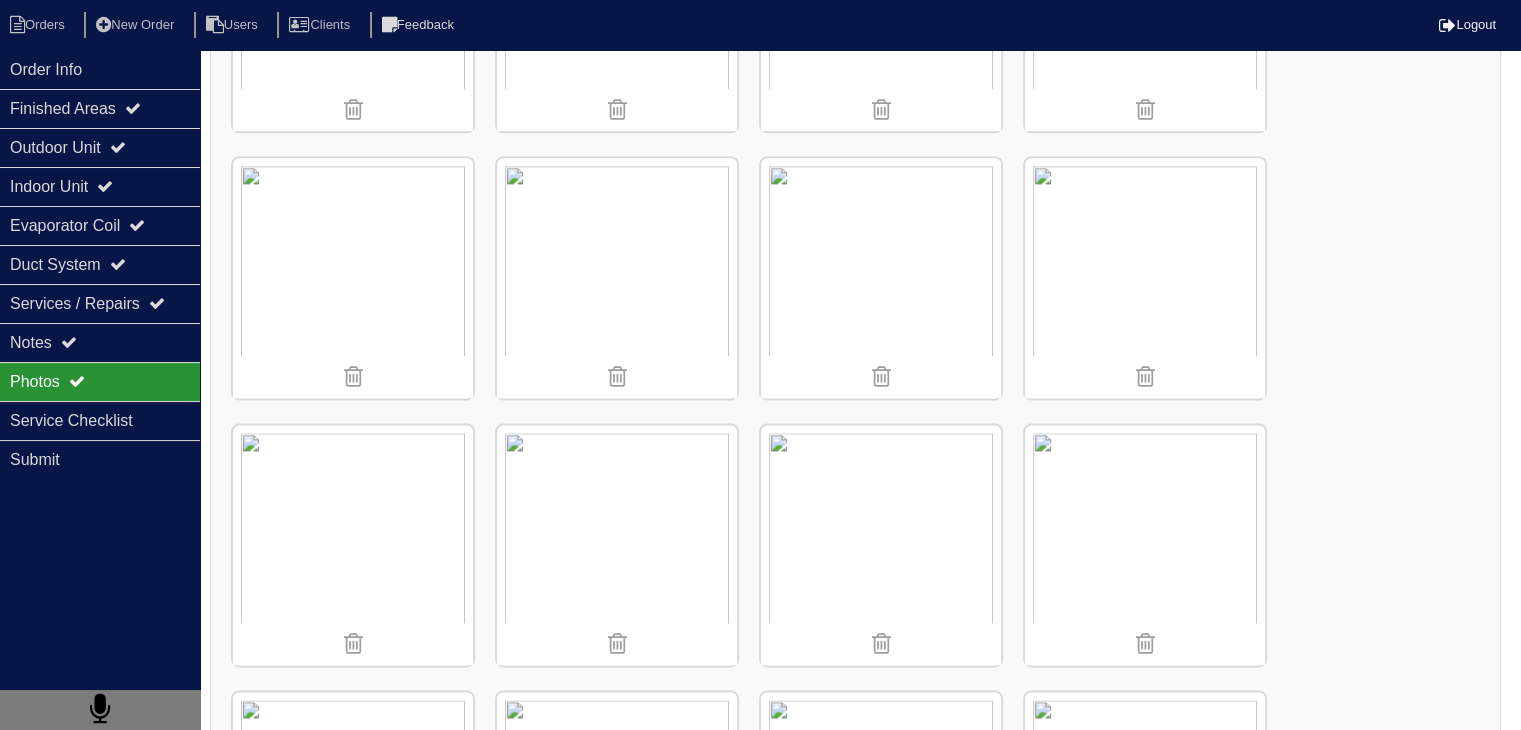 scroll, scrollTop: 2734, scrollLeft: 0, axis: vertical 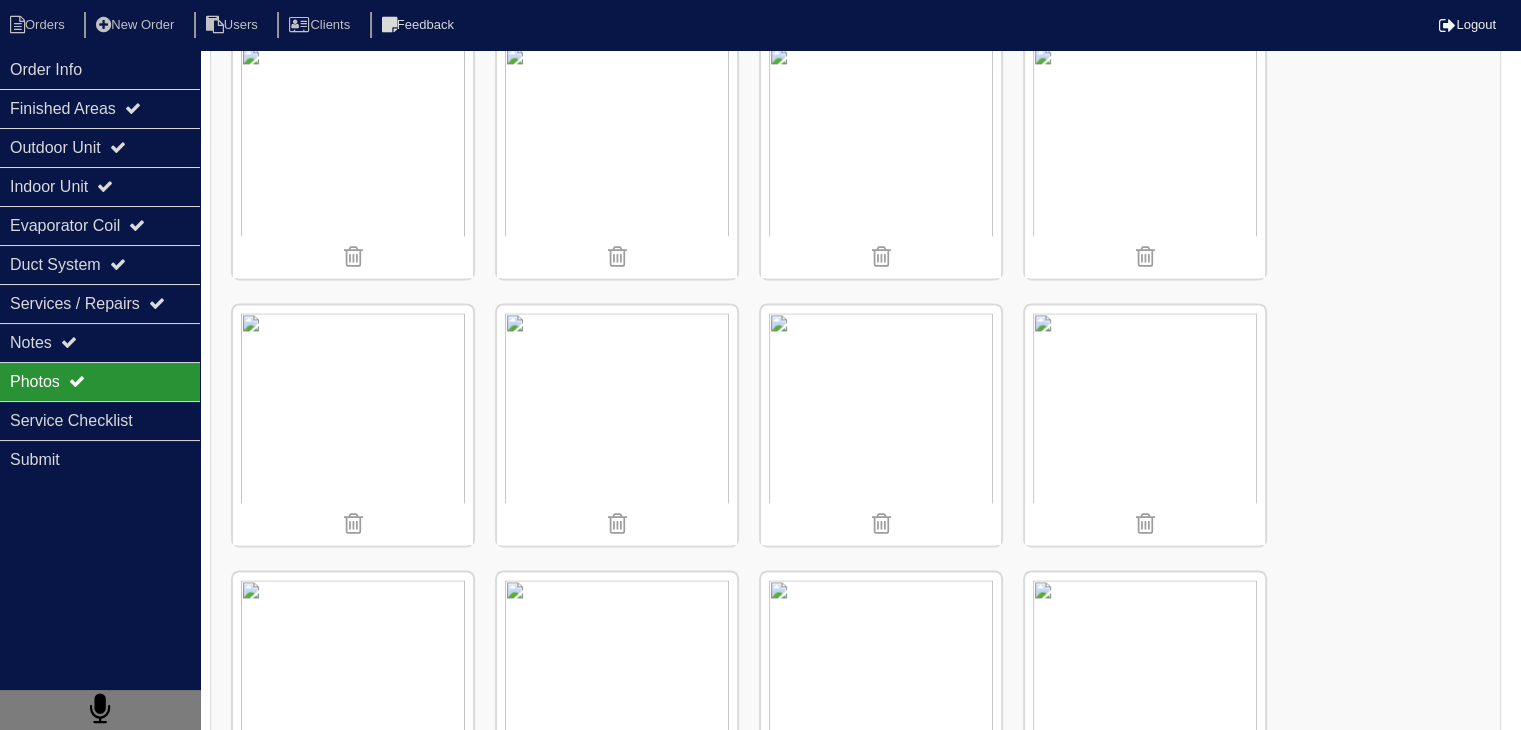 click on "Uploaded" at bounding box center [855, 1070] 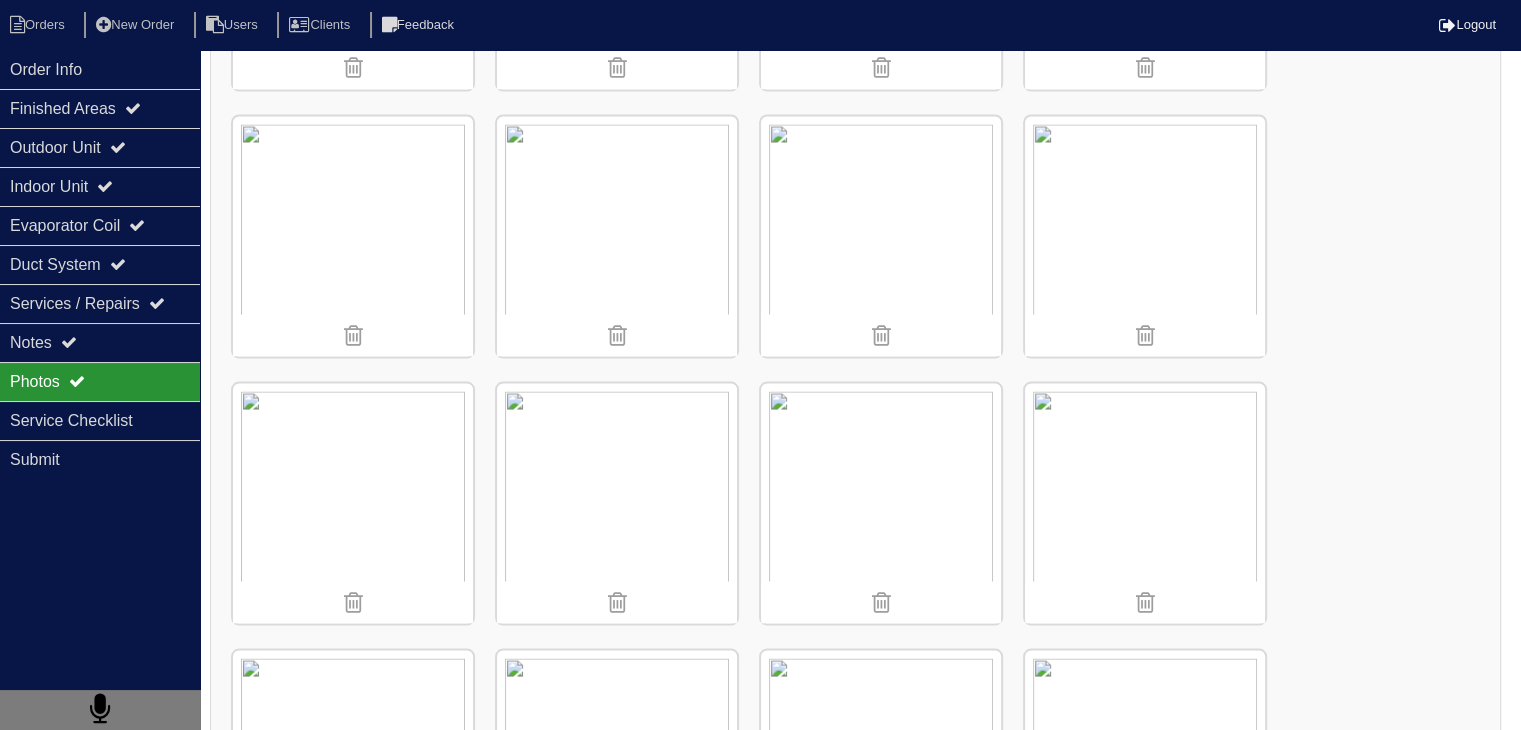 scroll, scrollTop: 3854, scrollLeft: 0, axis: vertical 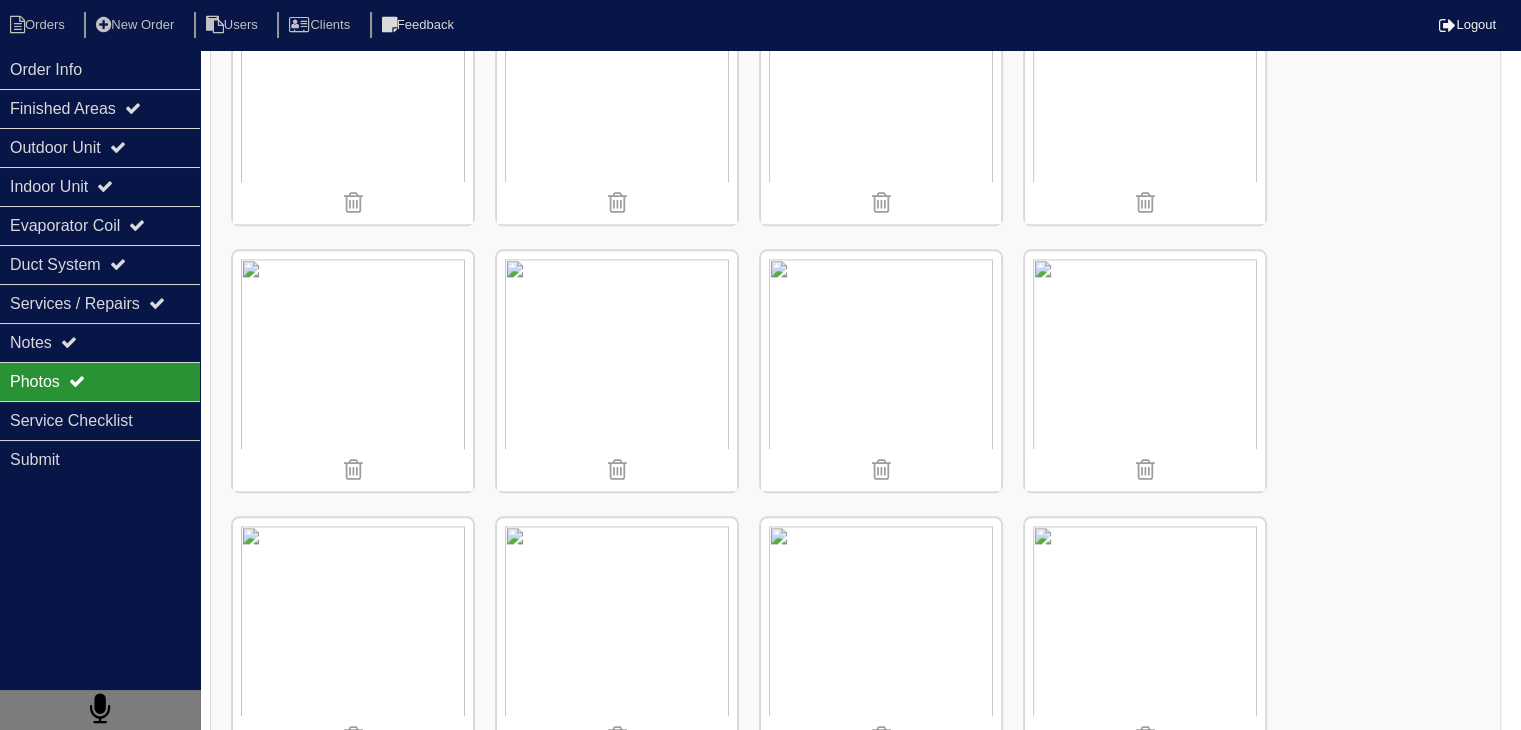 click on "Uploaded" at bounding box center (855, 1550) 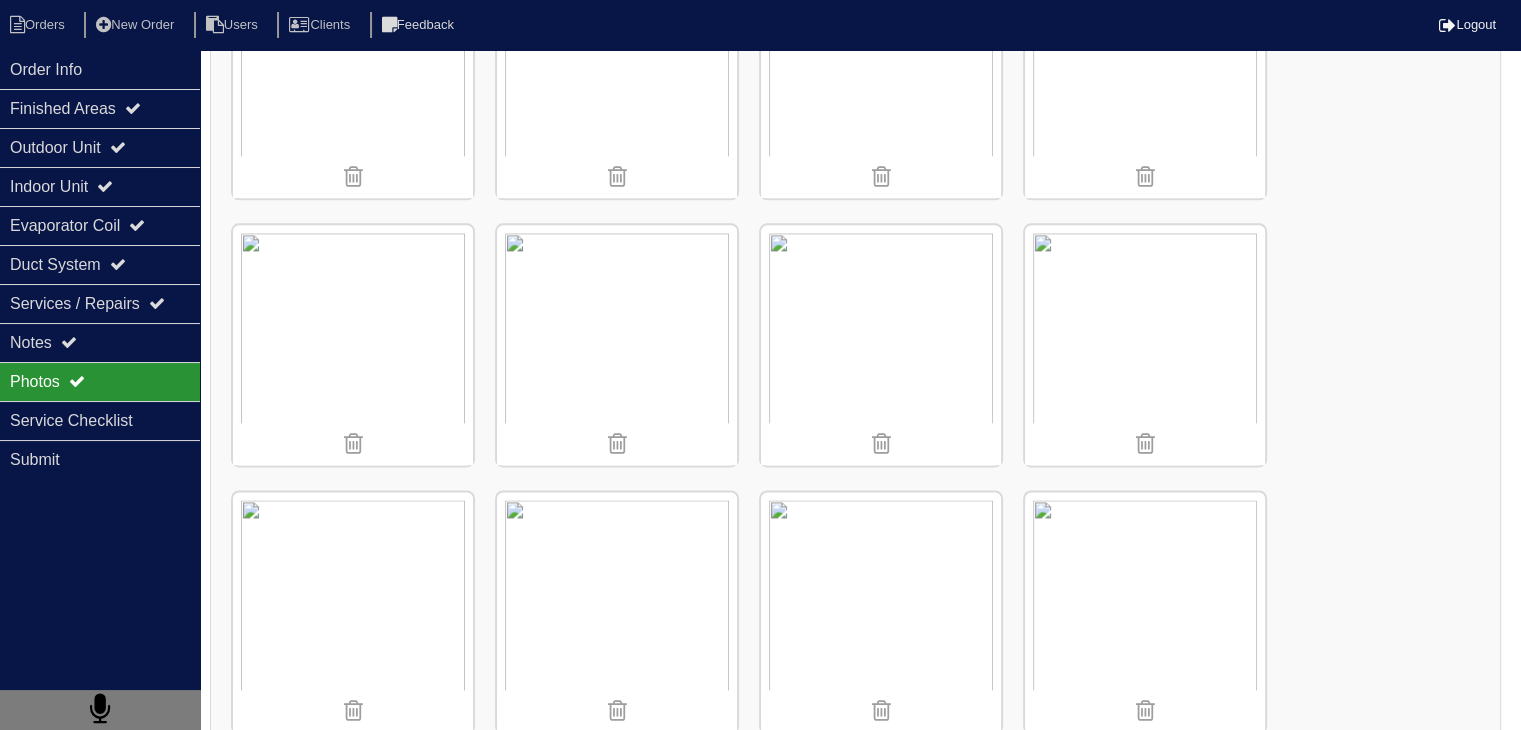 scroll, scrollTop: 2561, scrollLeft: 0, axis: vertical 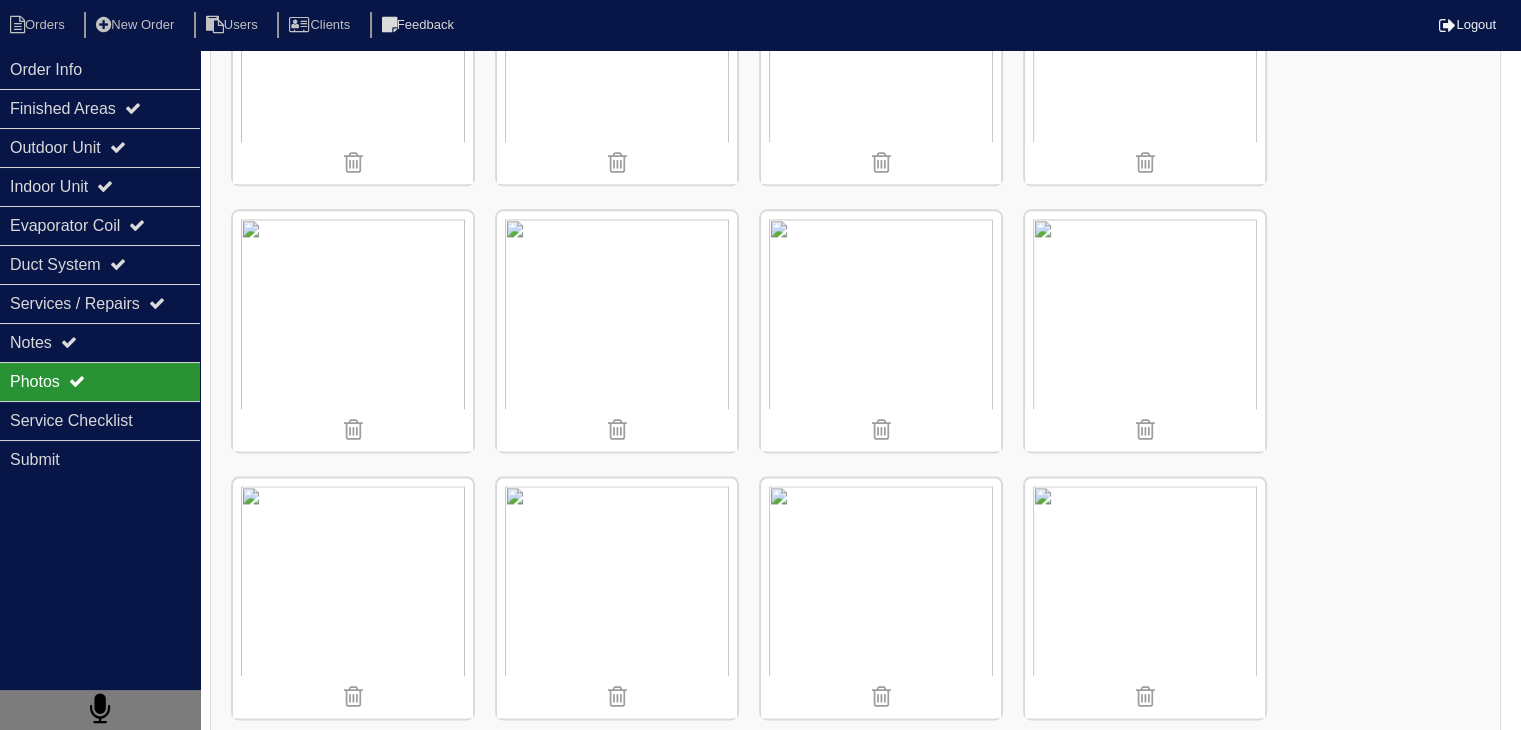 click at bounding box center (1145, 331) 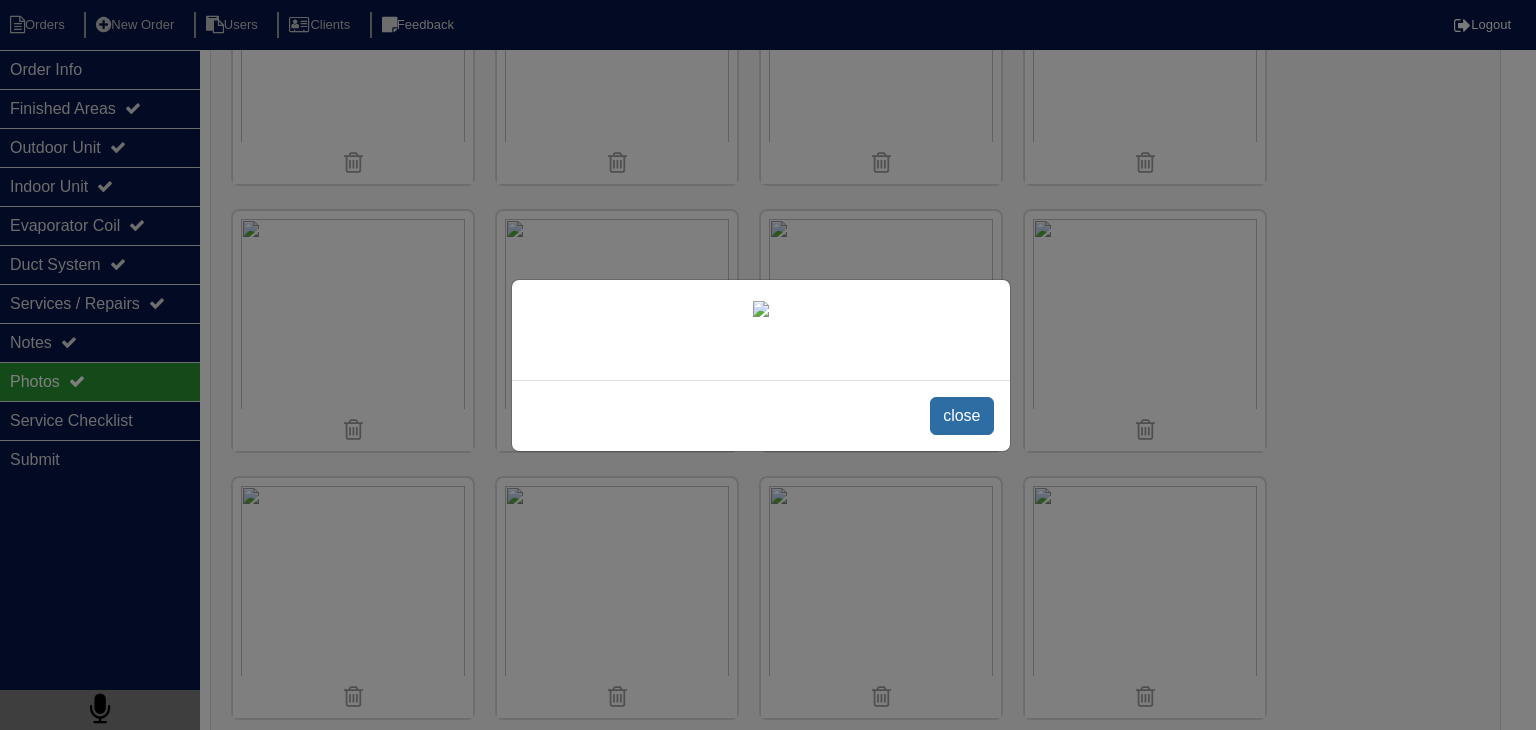 click on "close" at bounding box center (961, 416) 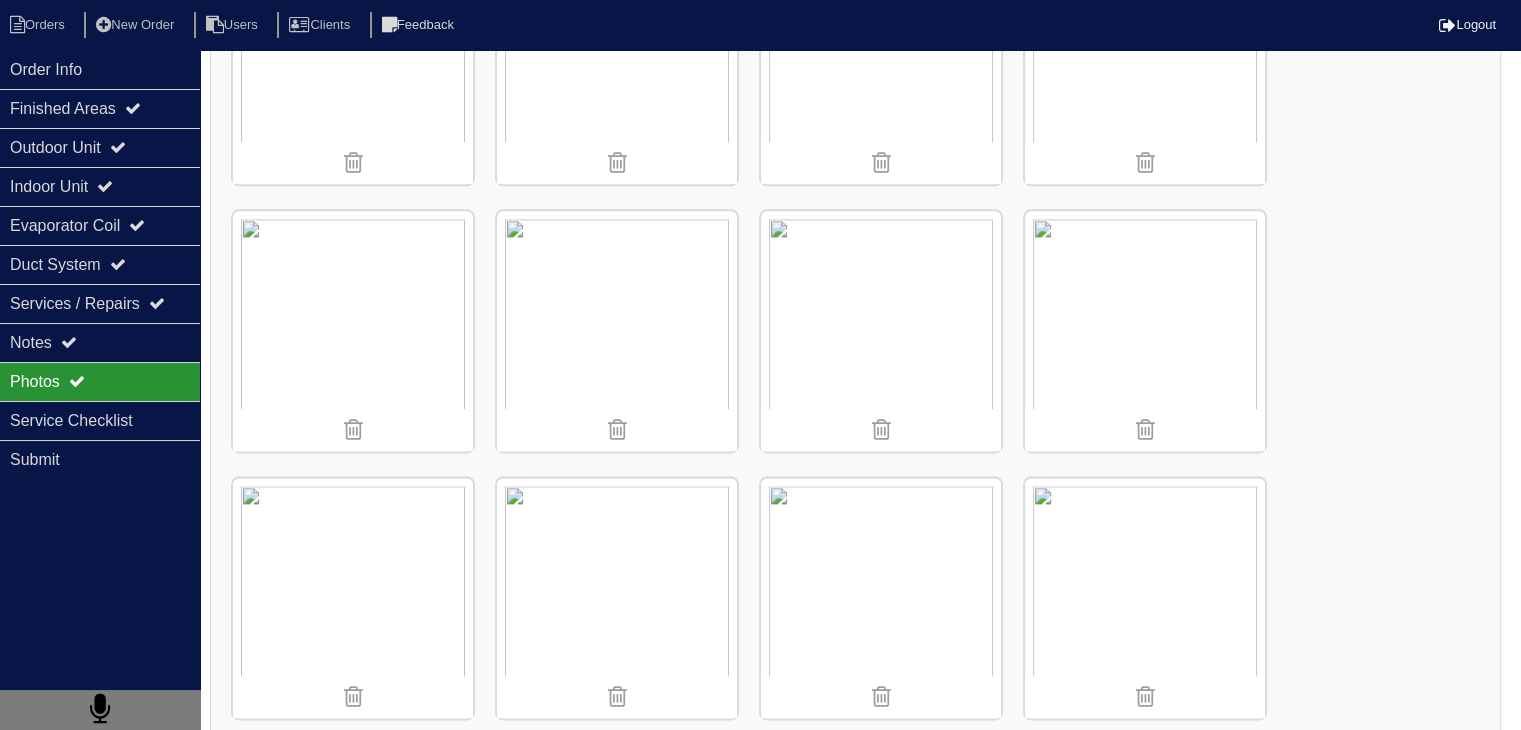 click on "Uploaded" at bounding box center [855, 1243] 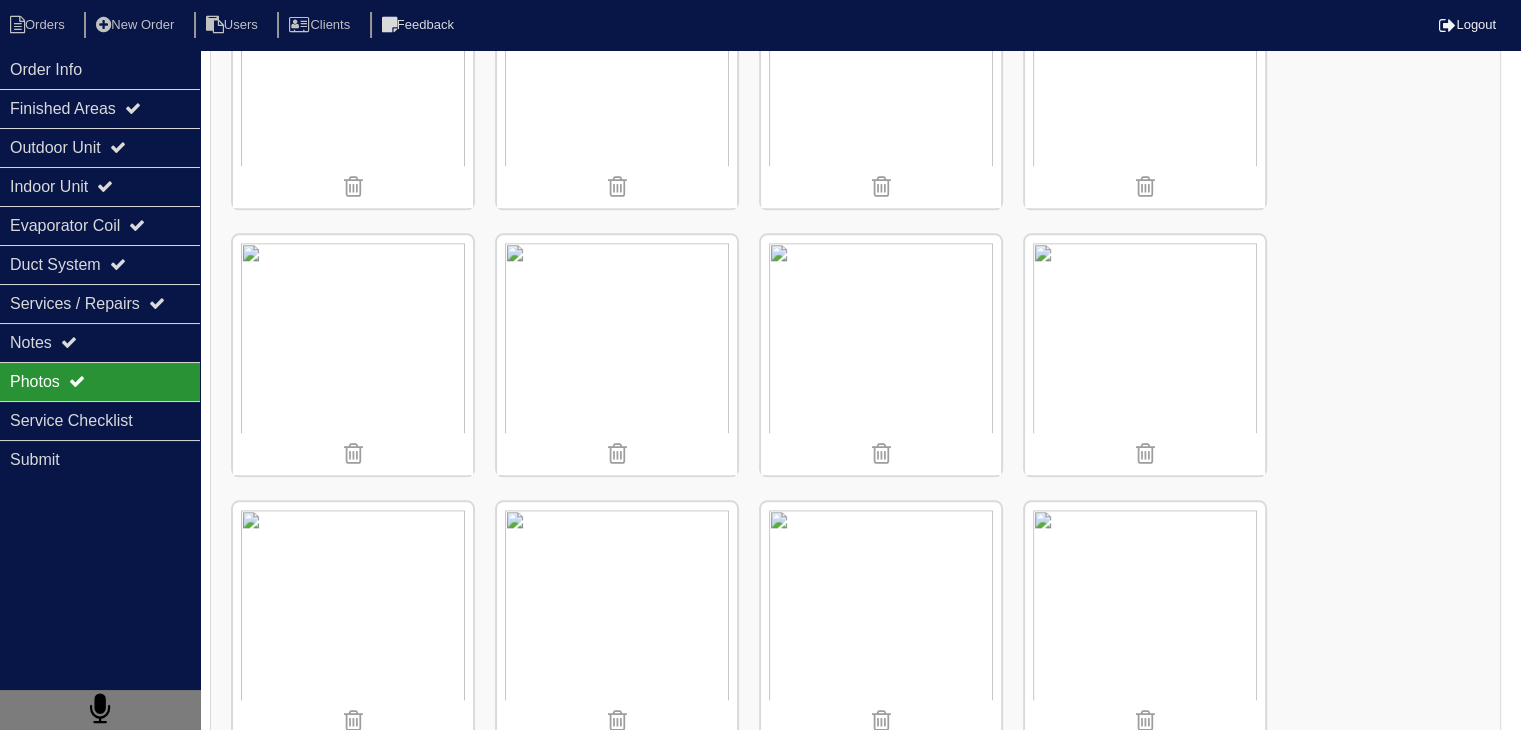 scroll, scrollTop: 1921, scrollLeft: 0, axis: vertical 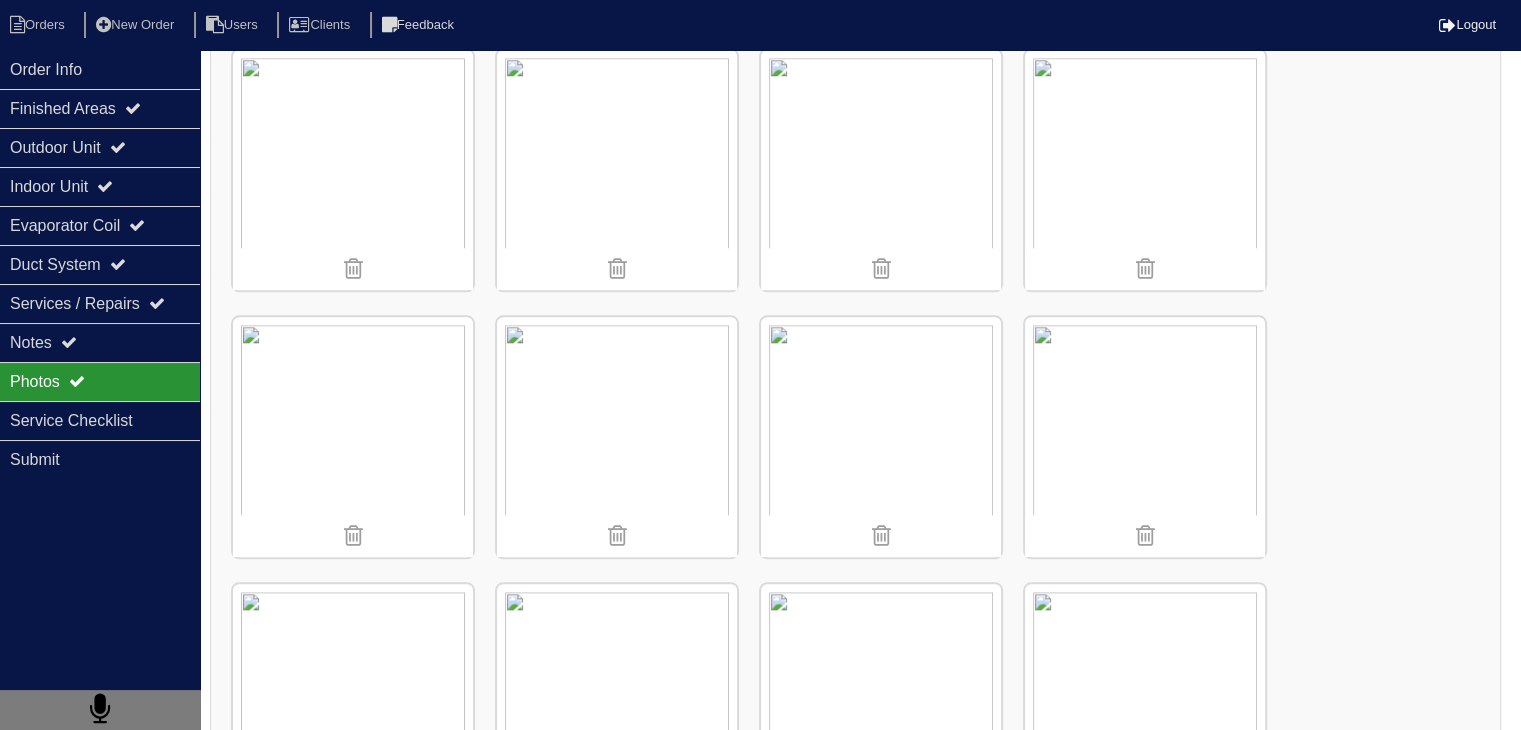 click on "Uploaded" at bounding box center [855, 1883] 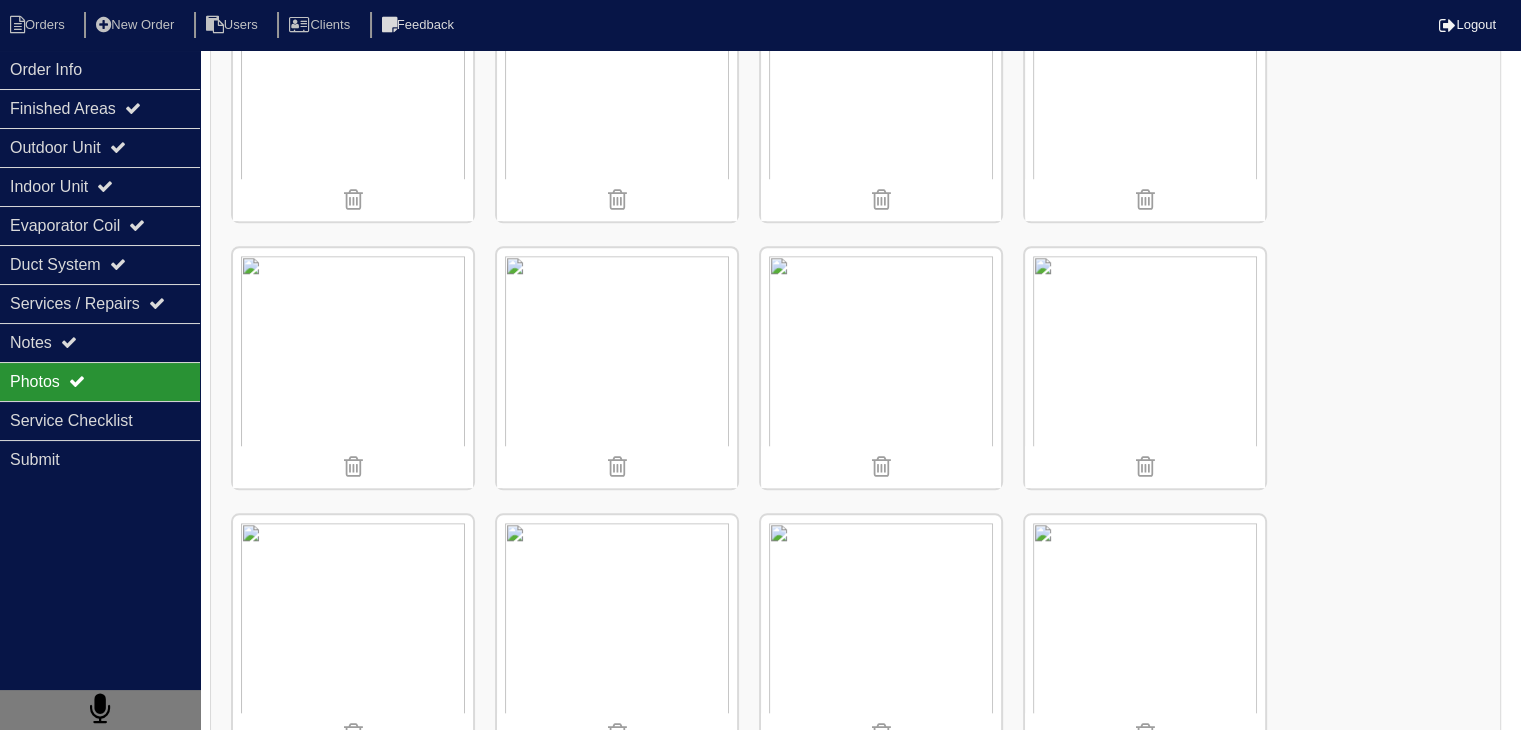 scroll, scrollTop: 1721, scrollLeft: 0, axis: vertical 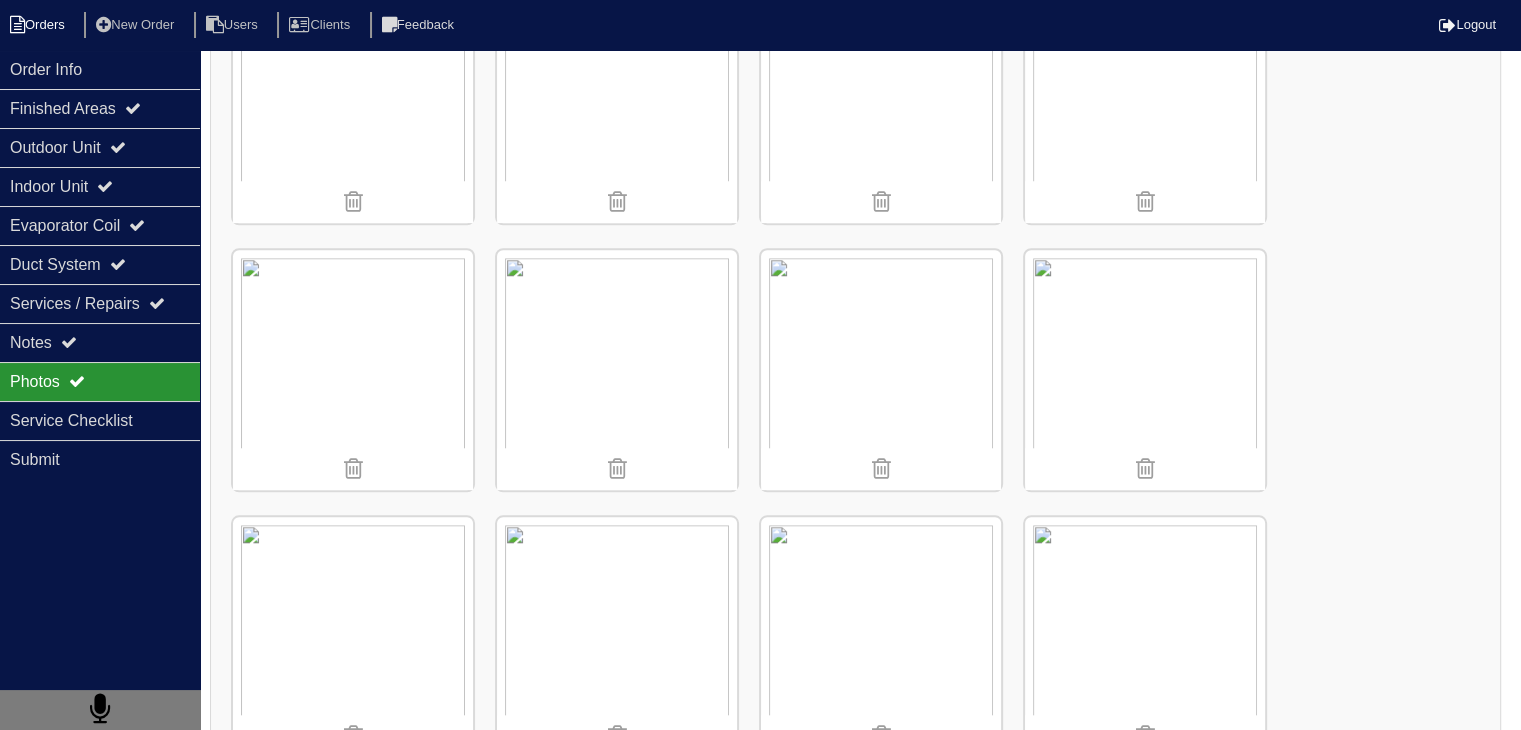 click on "Orders" at bounding box center [40, 25] 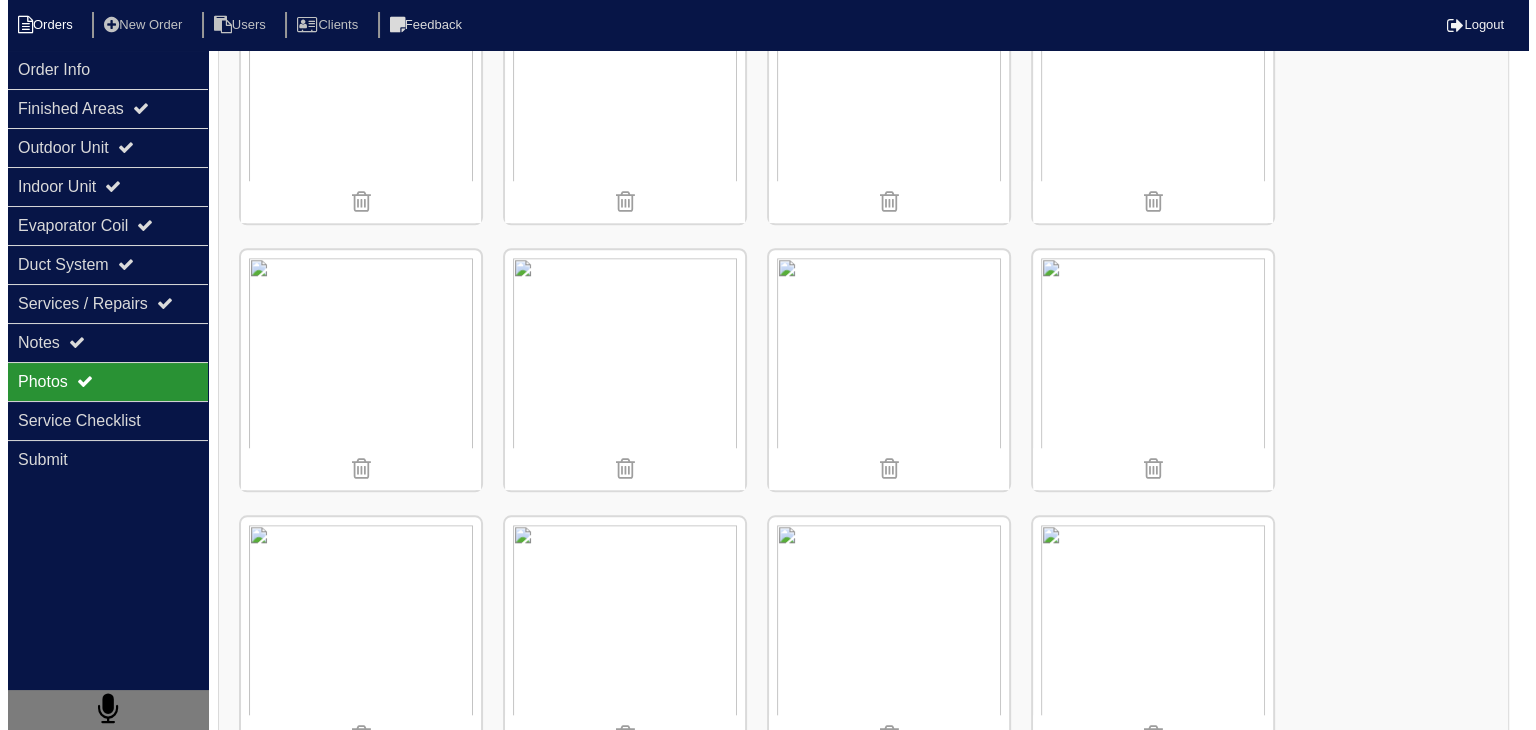 scroll, scrollTop: 0, scrollLeft: 0, axis: both 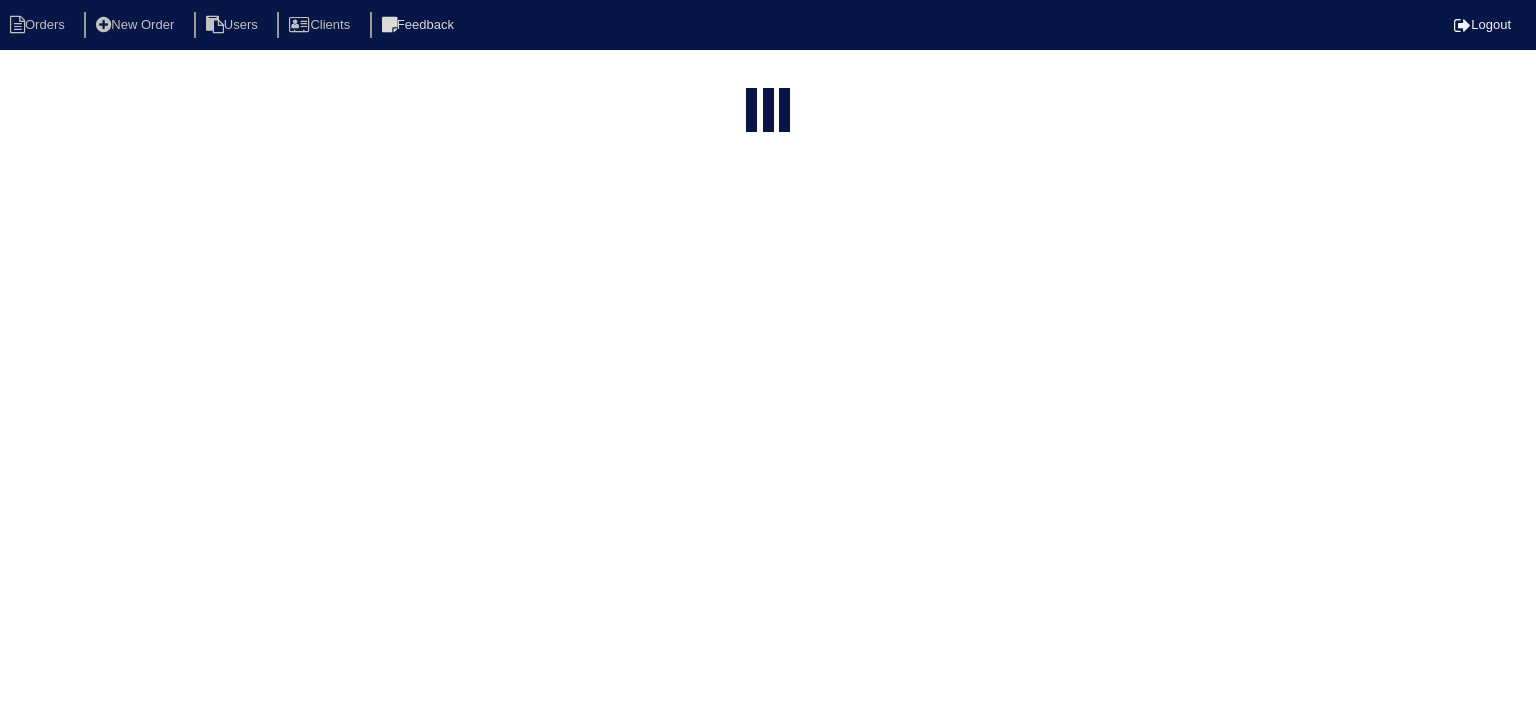 select on "15" 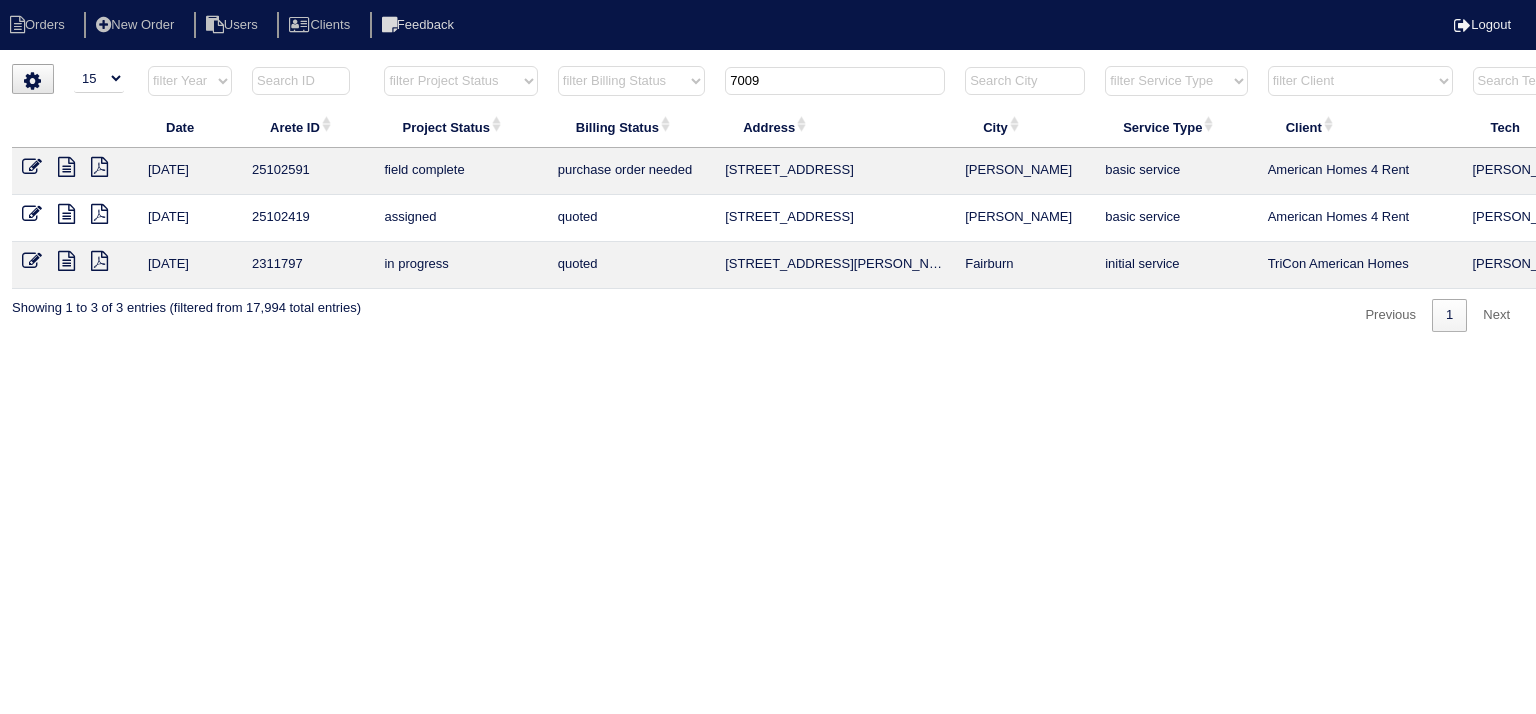 click on "7009" at bounding box center [835, 81] 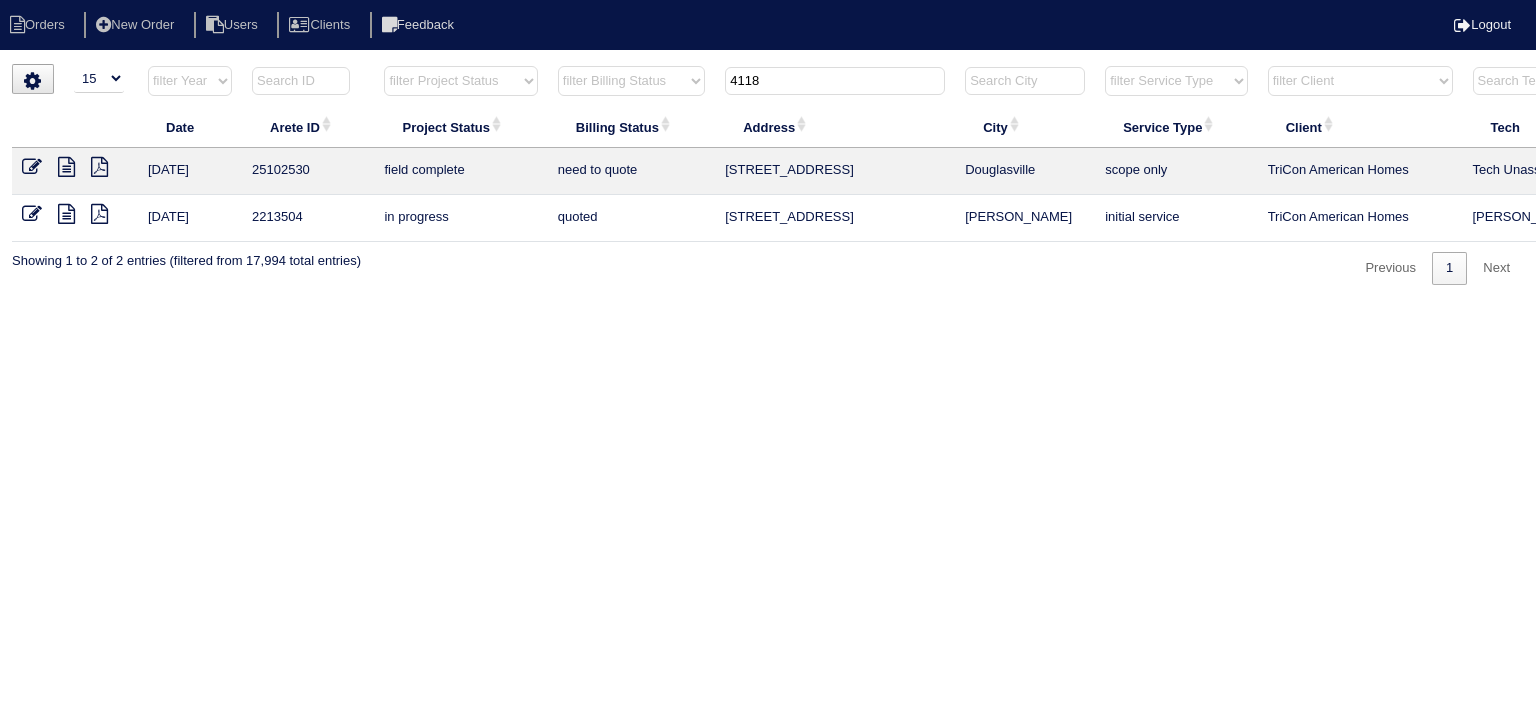 type on "4118" 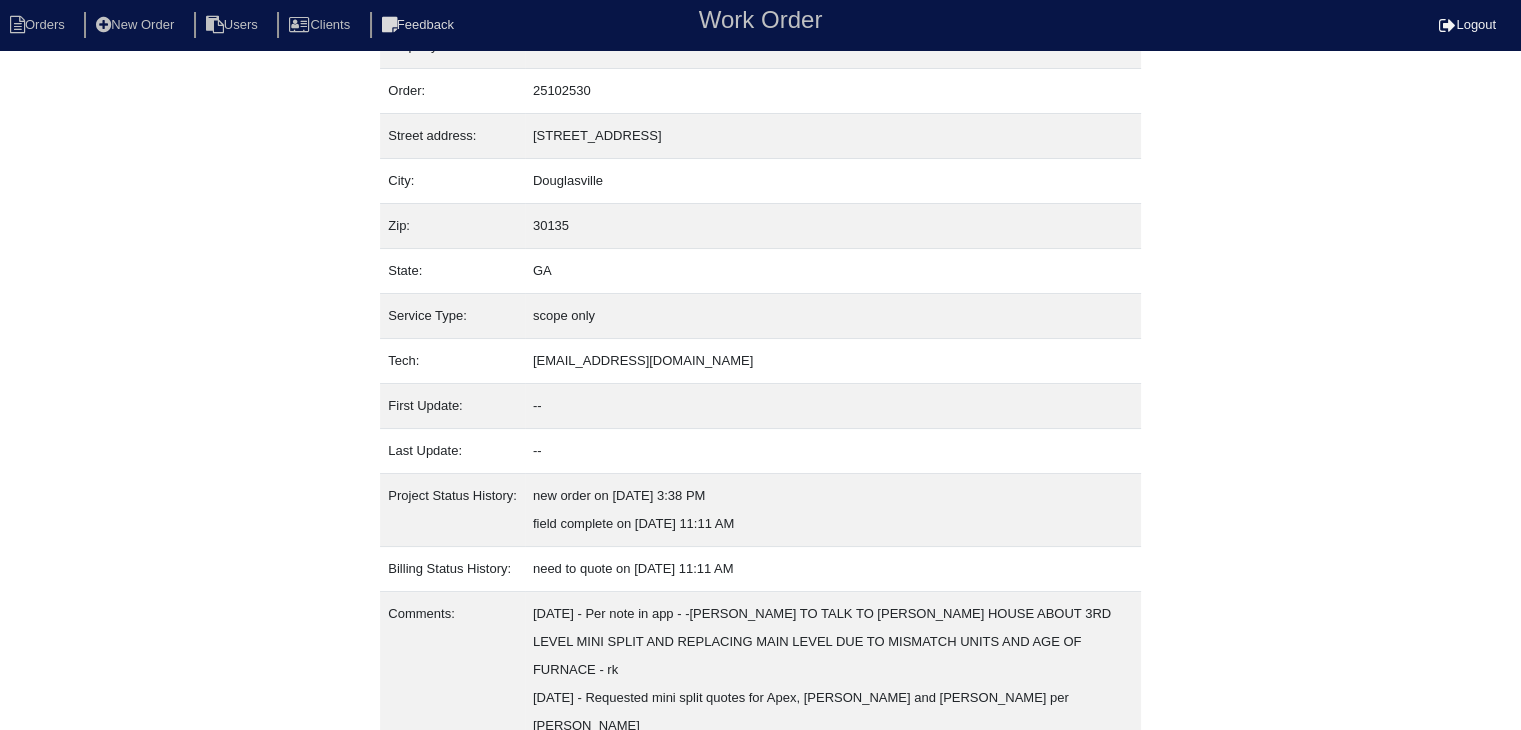 scroll, scrollTop: 124, scrollLeft: 0, axis: vertical 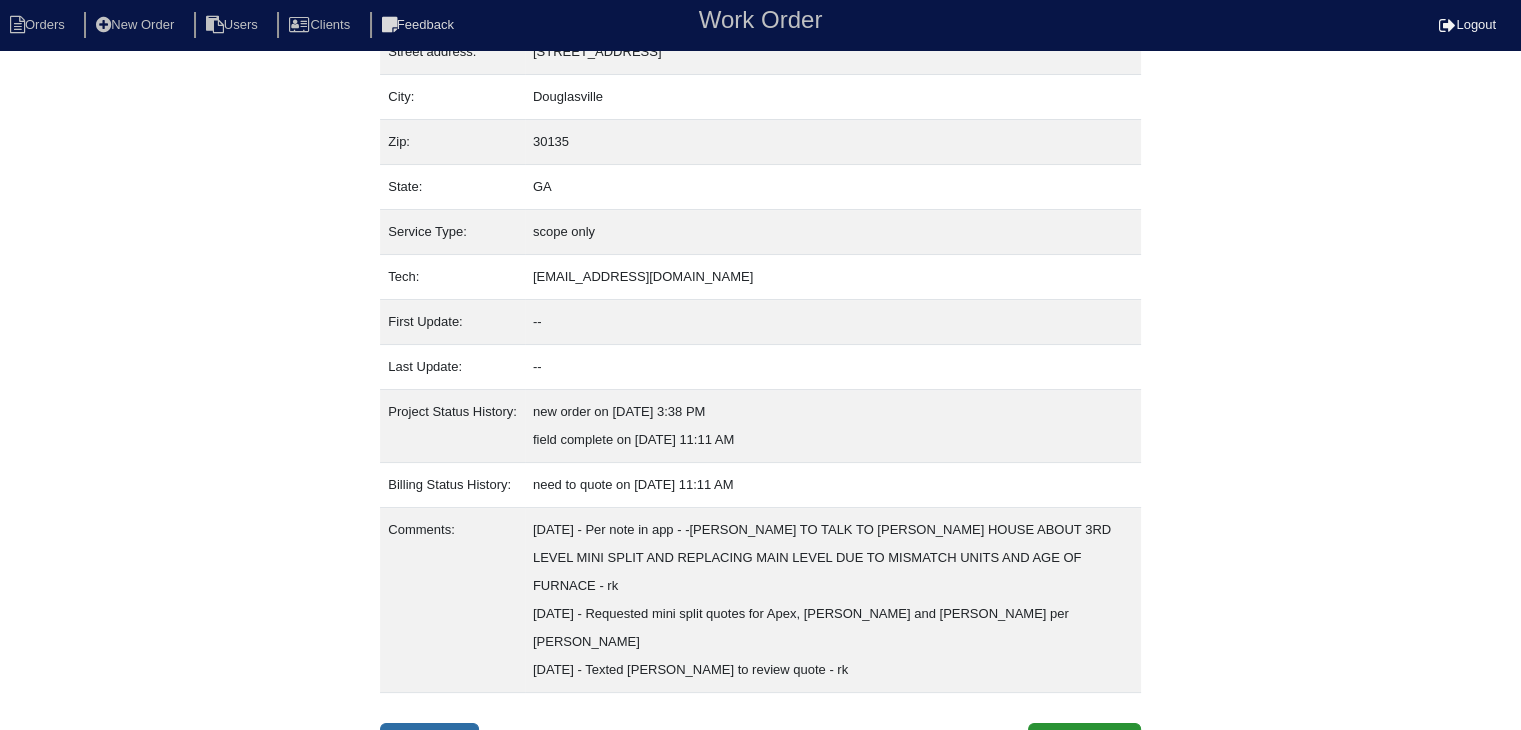 click on "Inspection" at bounding box center (429, 742) 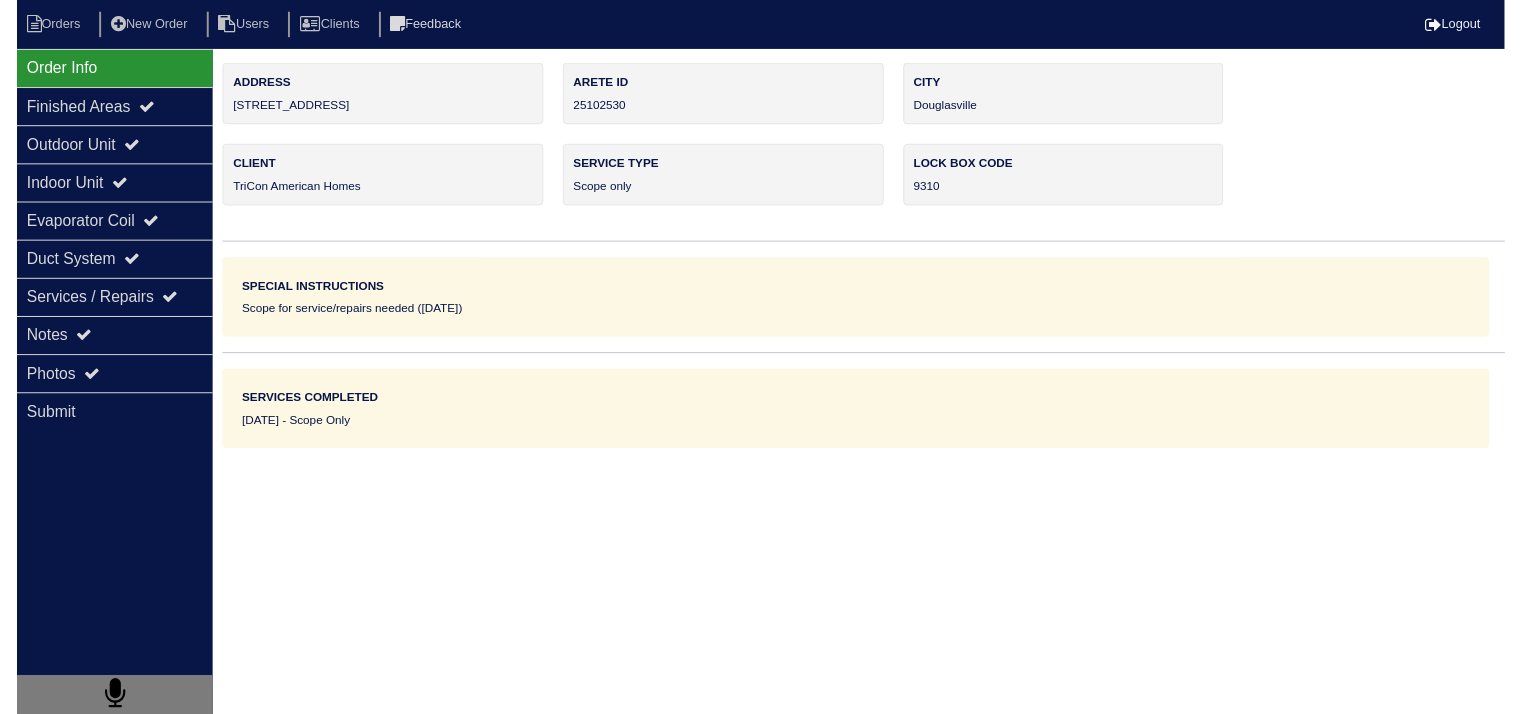 scroll, scrollTop: 0, scrollLeft: 0, axis: both 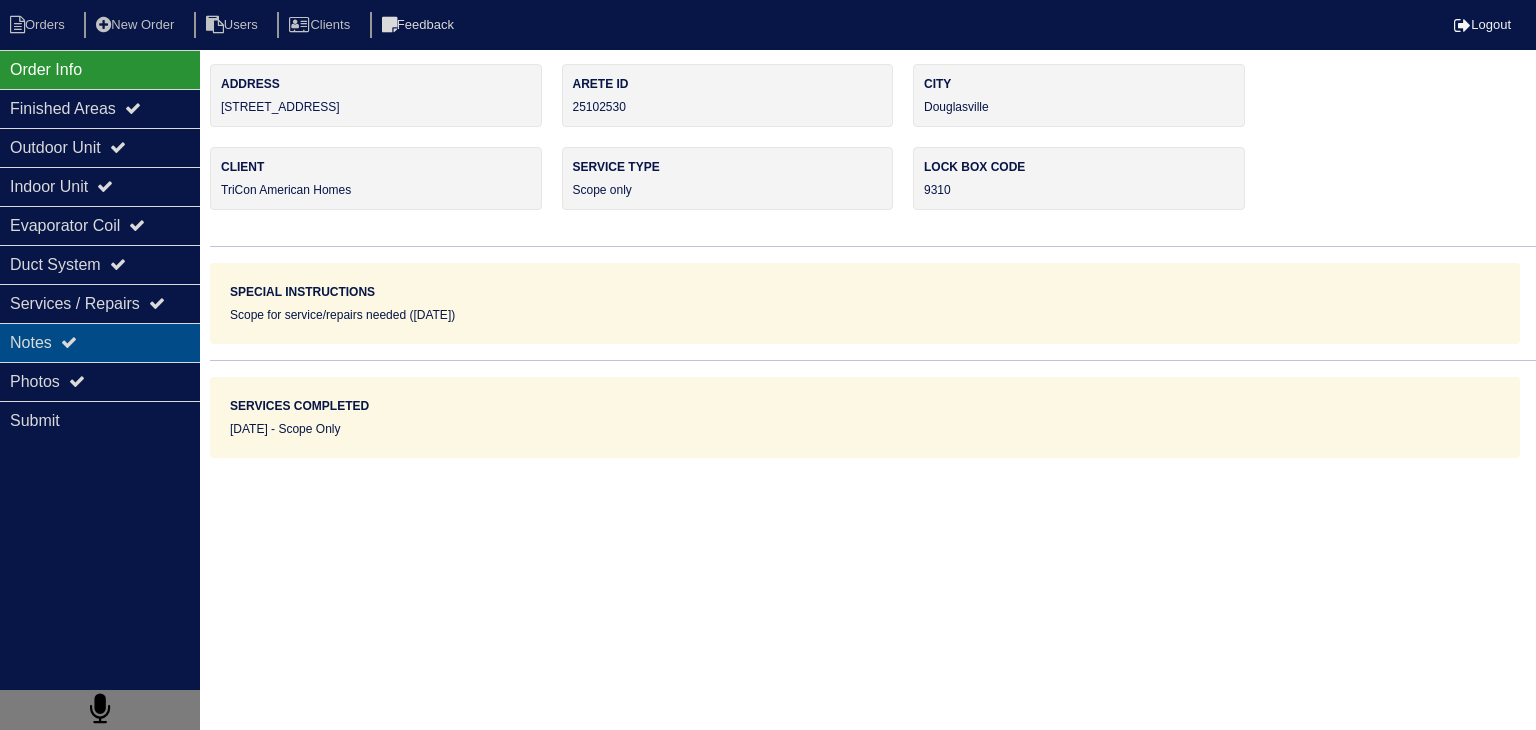 click on "Notes" at bounding box center (100, 342) 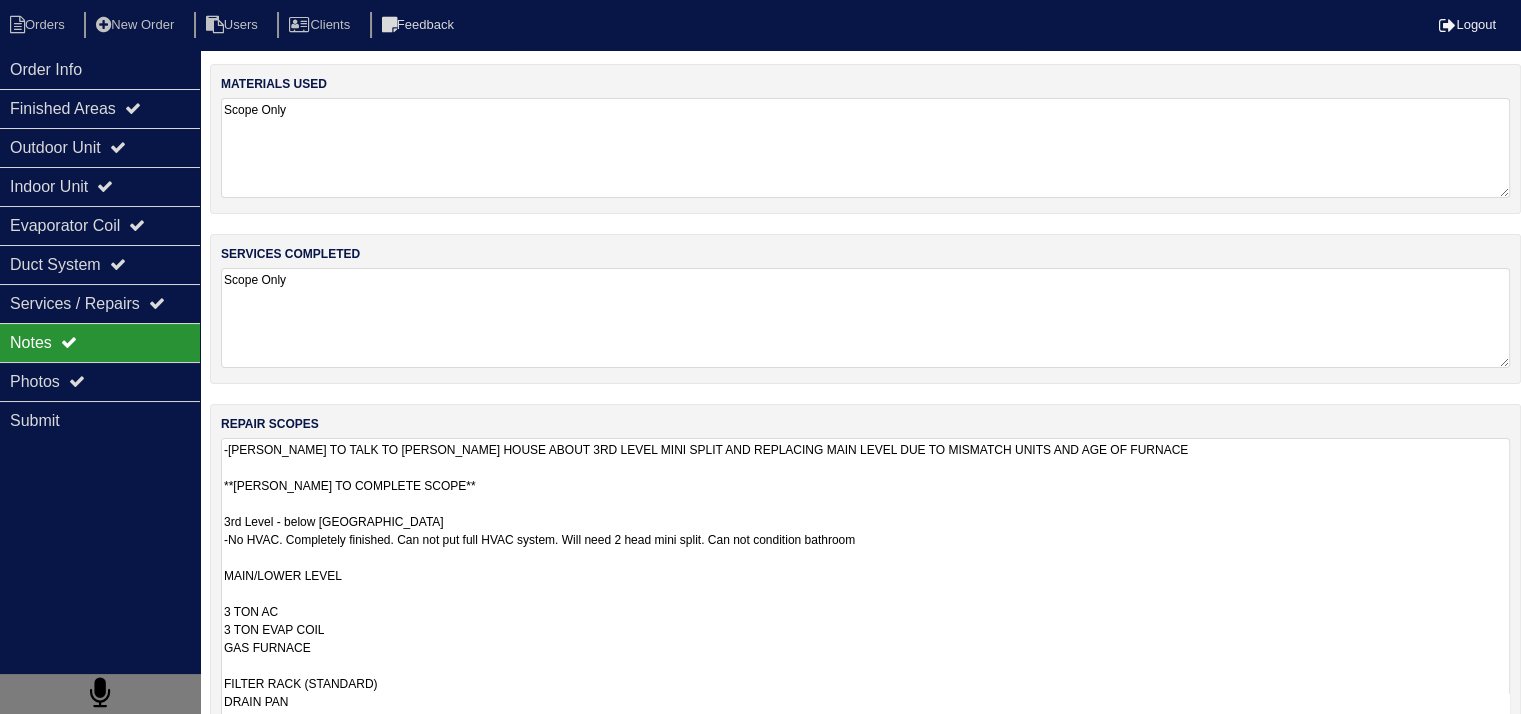 click on "-[PERSON_NAME] TO TALK TO [PERSON_NAME] HOUSE ABOUT 3RD LEVEL MINI SPLIT AND REPLACING MAIN LEVEL DUE TO MISMATCH UNITS AND AGE OF FURNACE
**[PERSON_NAME] TO COMPLETE SCOPE**
3rd Level - below [GEOGRAPHIC_DATA]
-No HVAC. Completely finished. Can not put full HVAC system. Will need 2 head mini split. Can not condition bathroom
MAIN/LOWER LEVEL
3 TON AC
3 TON EVAP COIL
GAS FURNACE
FILTER RACK (STANDARD)
DRAIN PAN
FLOAT SWITCH
SMART TSTAT
3RD LEVEL (LOWER LEVEL)
2 HEAD MINI SPLIT NEEDED
-LEVEL HAS FINISHED 2 ROOMS AND FULL BATHROOM.  ONLY 500 SQFT" at bounding box center (865, 629) 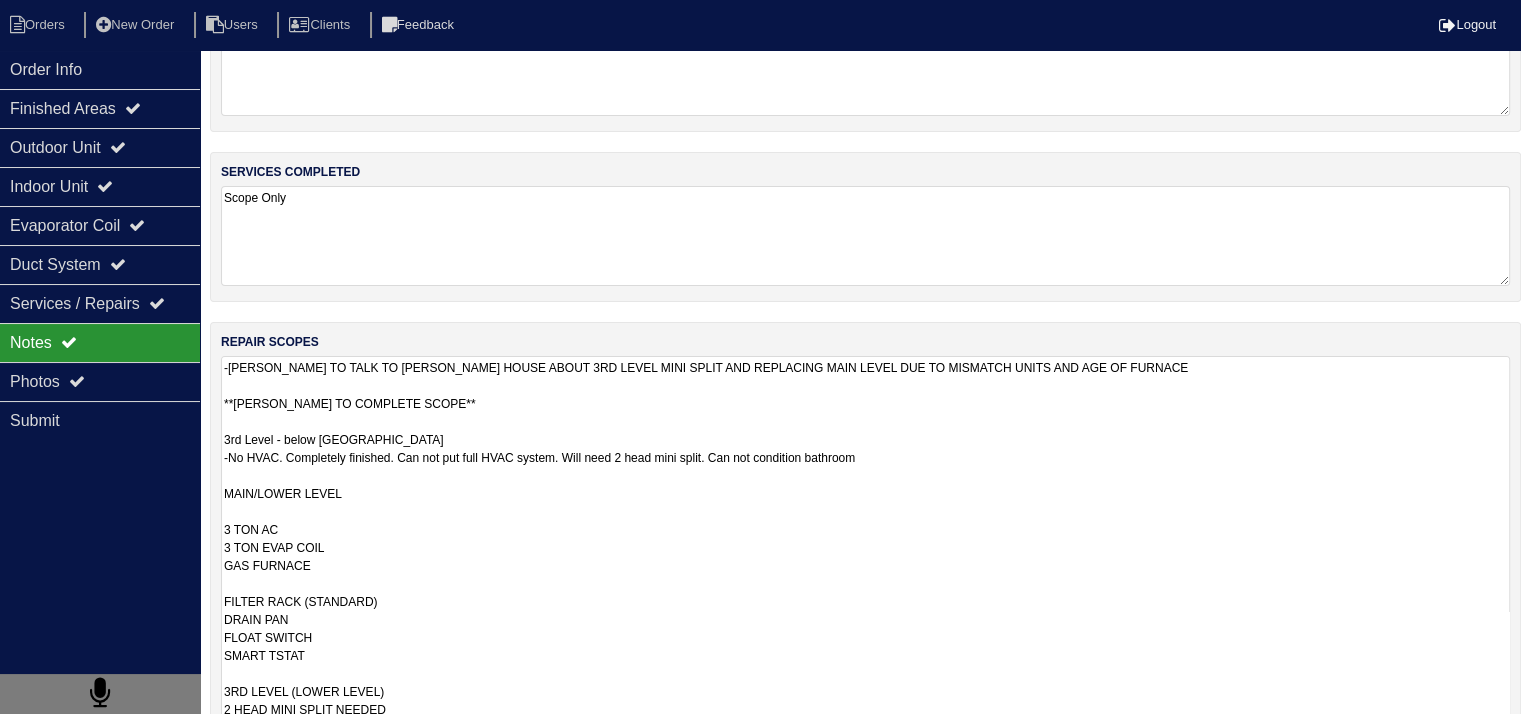 scroll, scrollTop: 100, scrollLeft: 0, axis: vertical 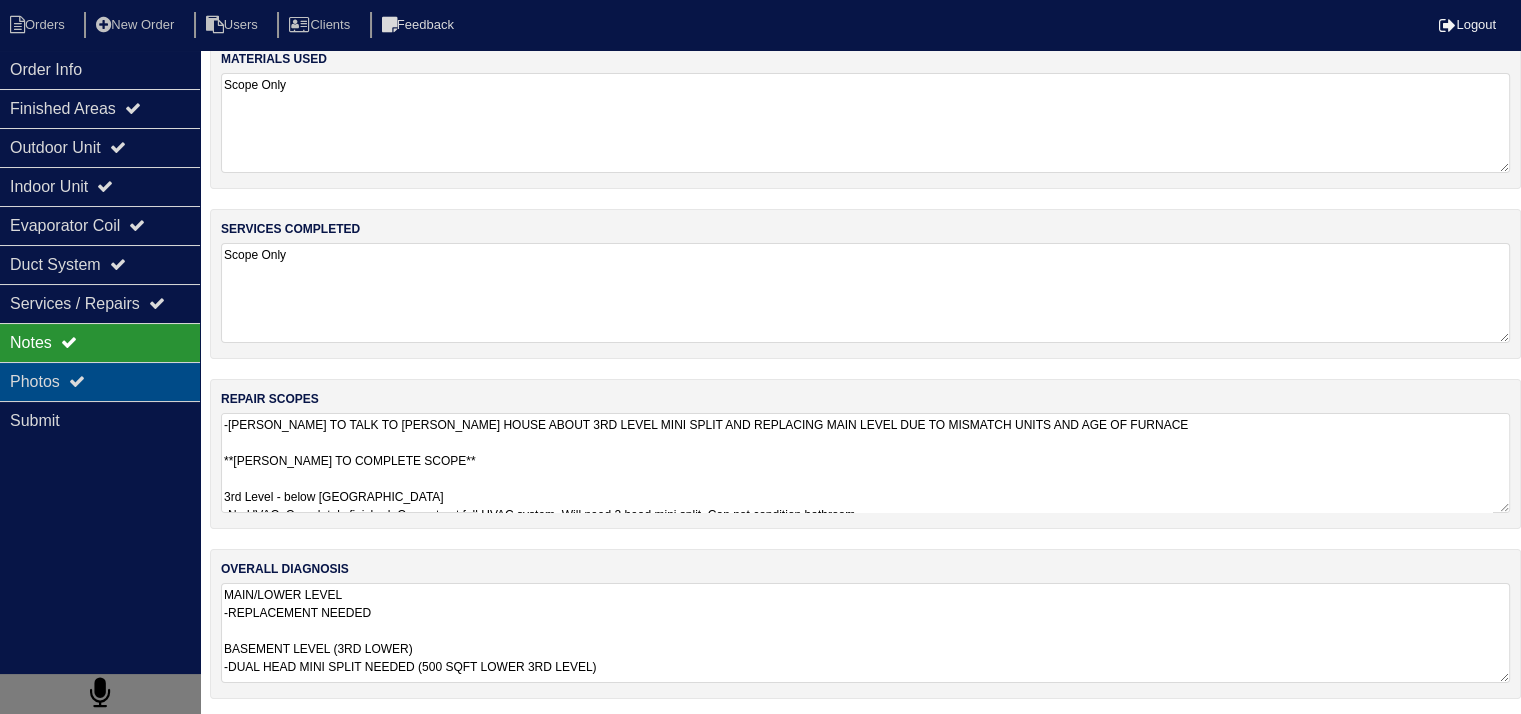 click on "Photos" at bounding box center [100, 381] 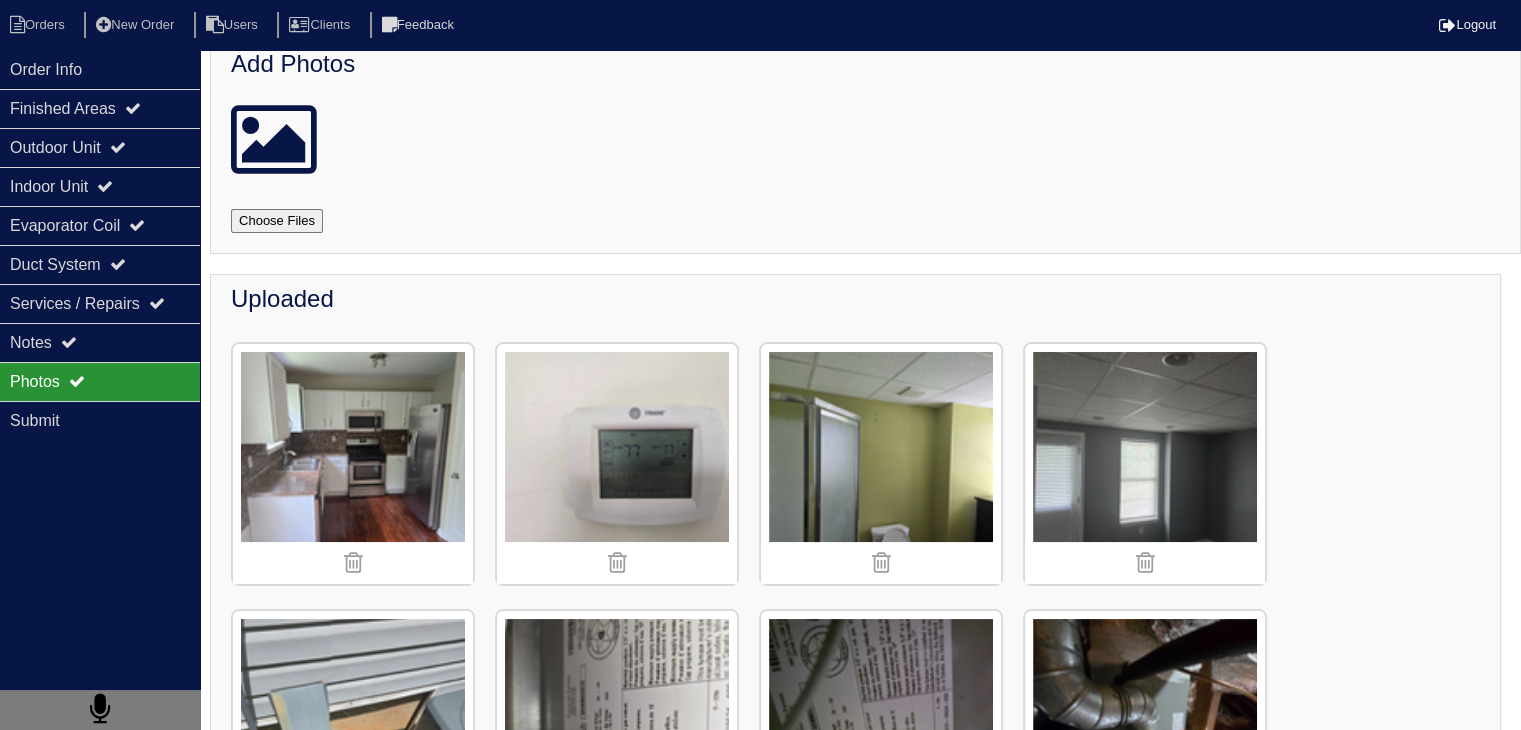 click on "Uploaded" at bounding box center (855, 1510) 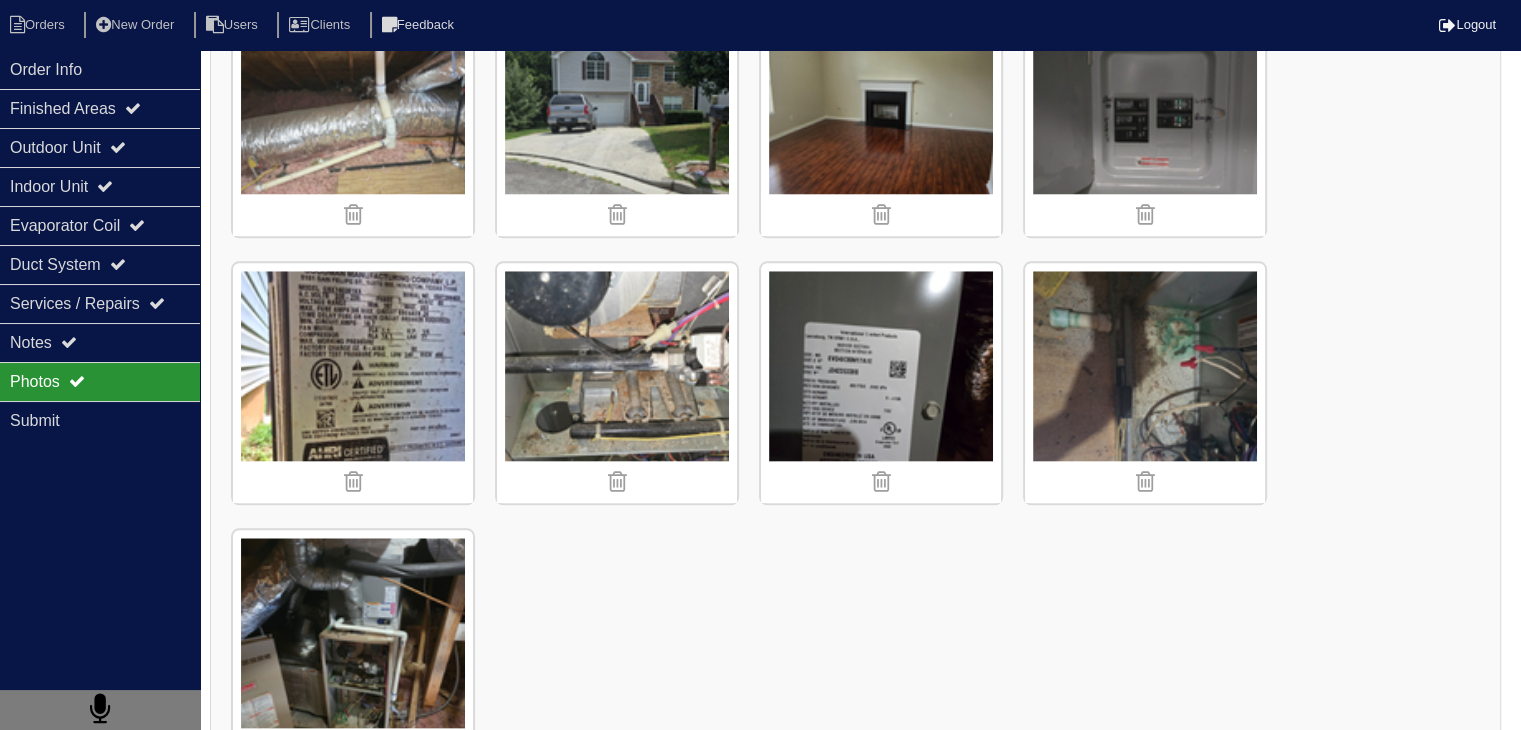 scroll, scrollTop: 1985, scrollLeft: 0, axis: vertical 